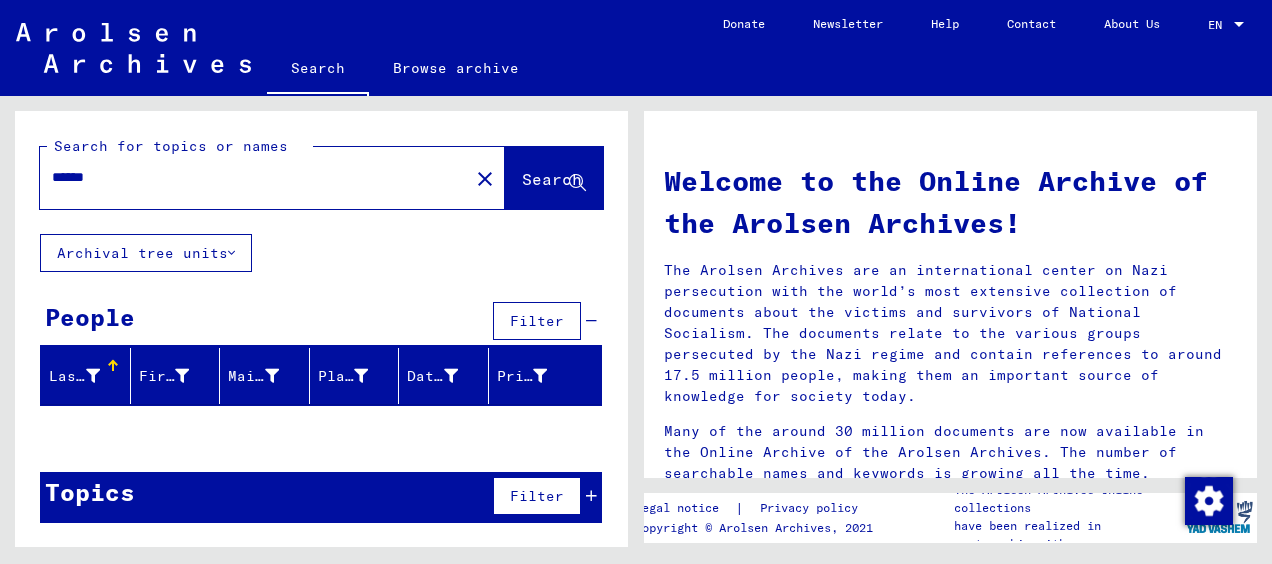 scroll, scrollTop: 0, scrollLeft: 0, axis: both 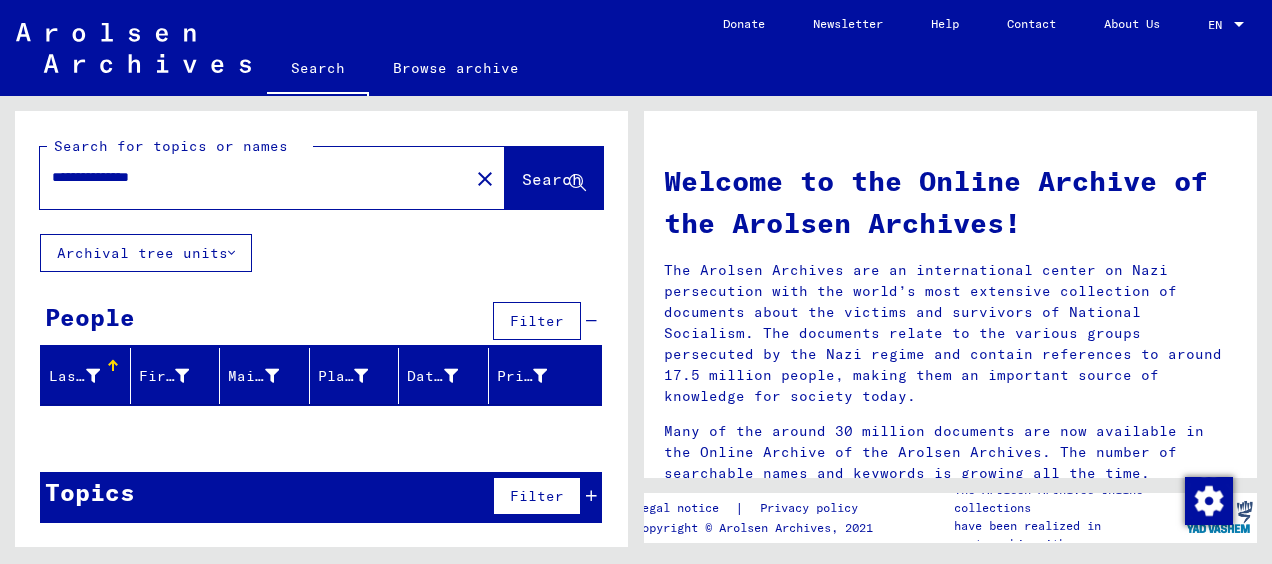 type on "**********" 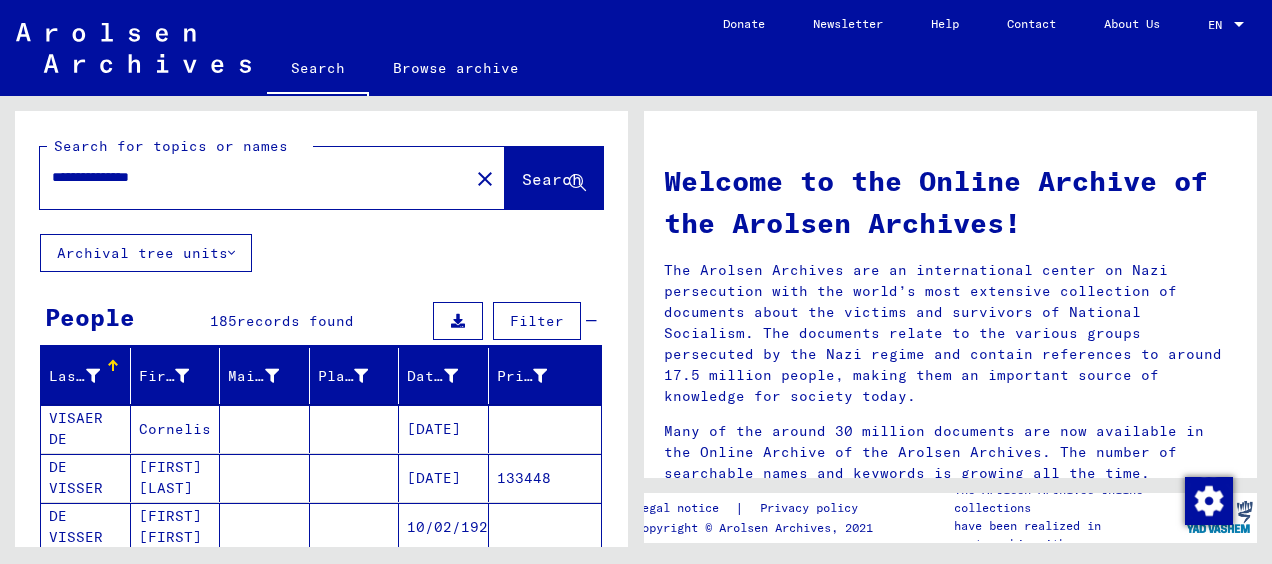 scroll, scrollTop: 394, scrollLeft: 0, axis: vertical 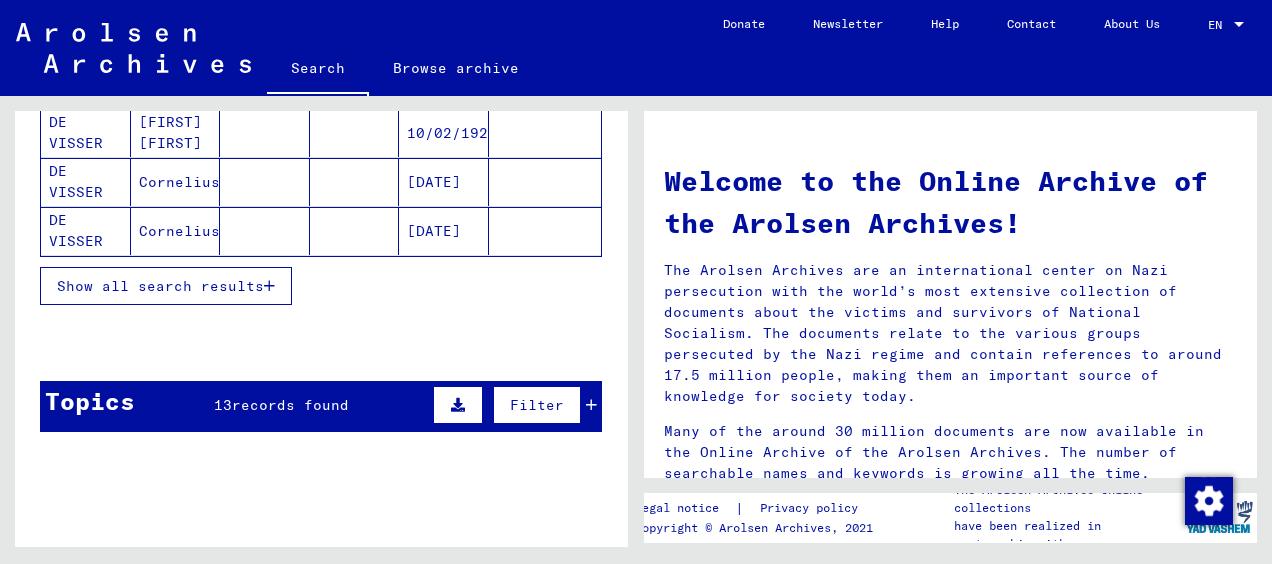 click on "Show all search results" at bounding box center (160, 286) 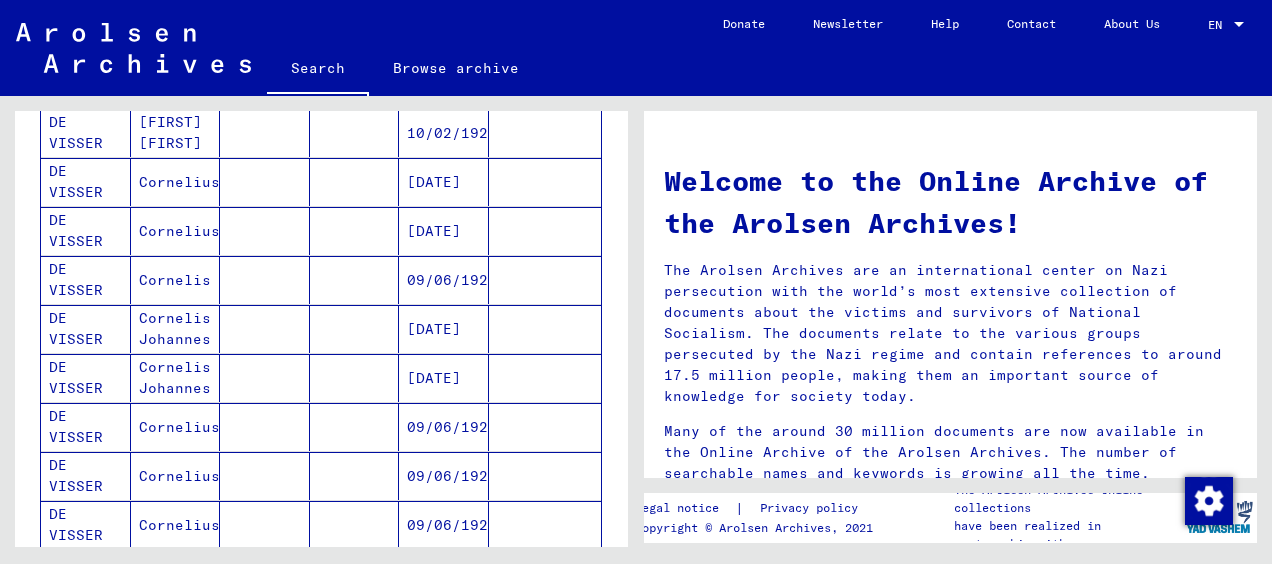 scroll, scrollTop: 788, scrollLeft: 0, axis: vertical 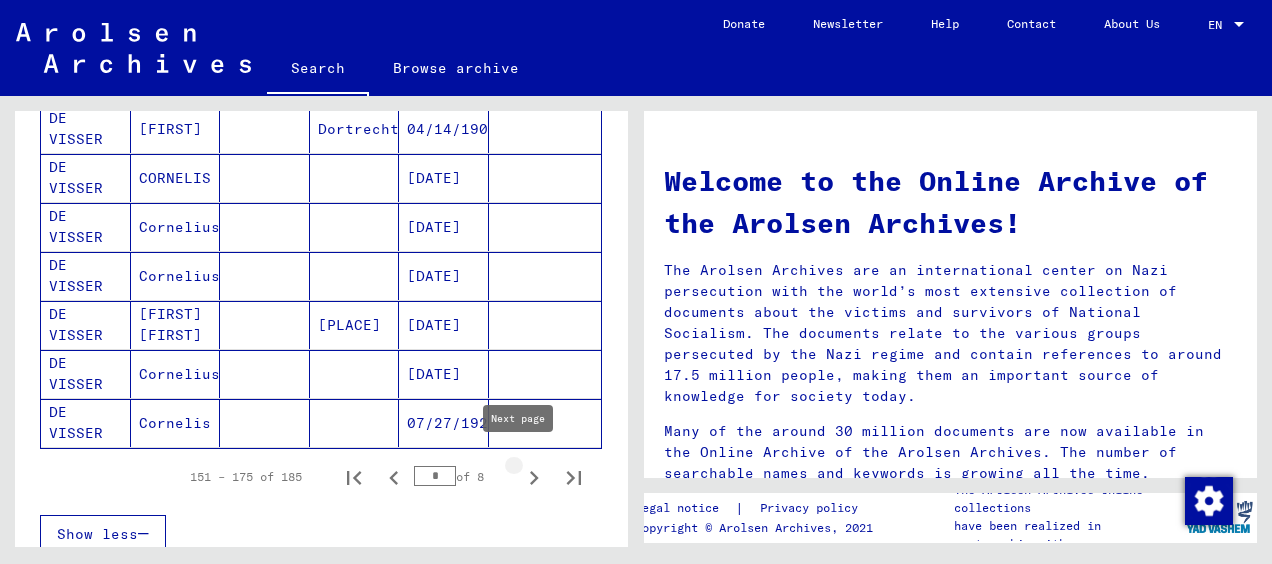 click 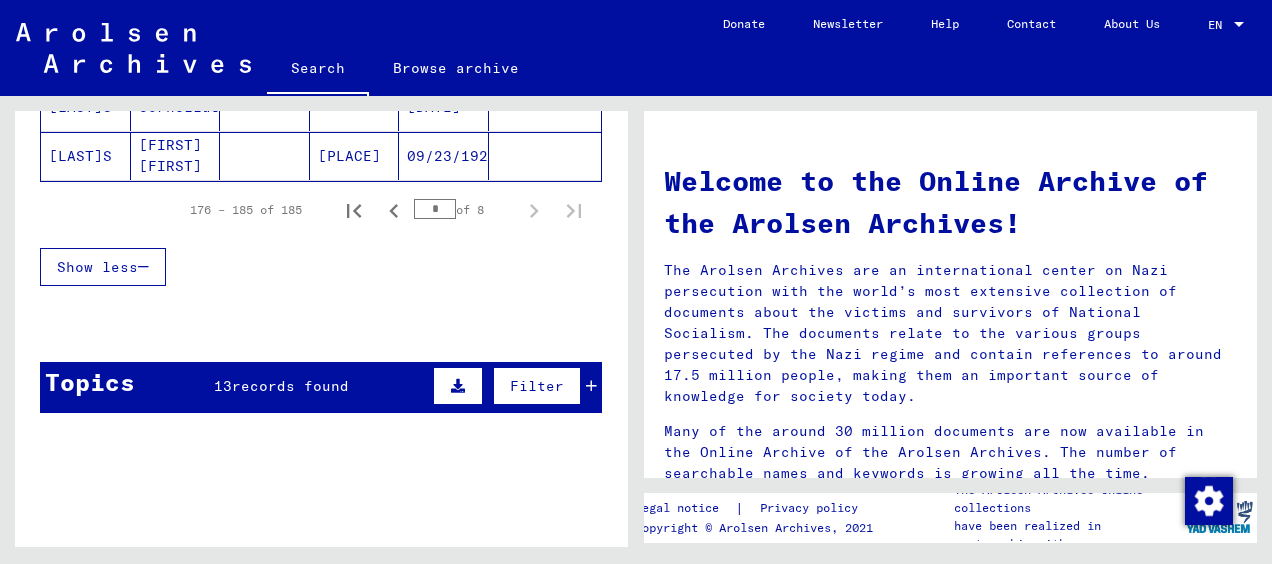 scroll, scrollTop: 60, scrollLeft: 0, axis: vertical 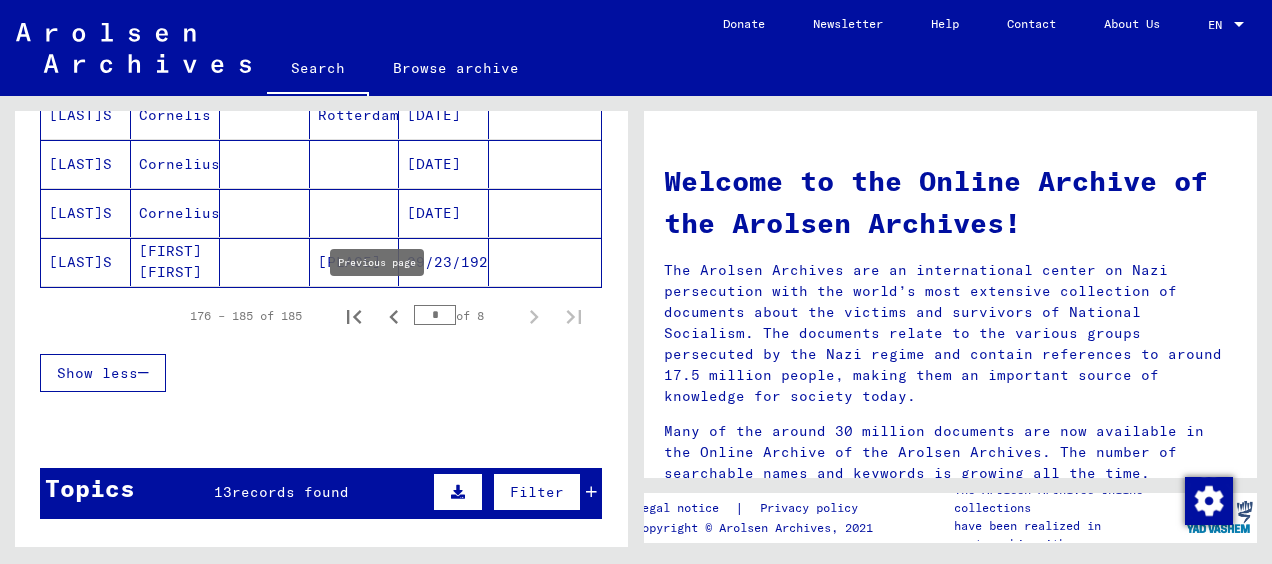 click 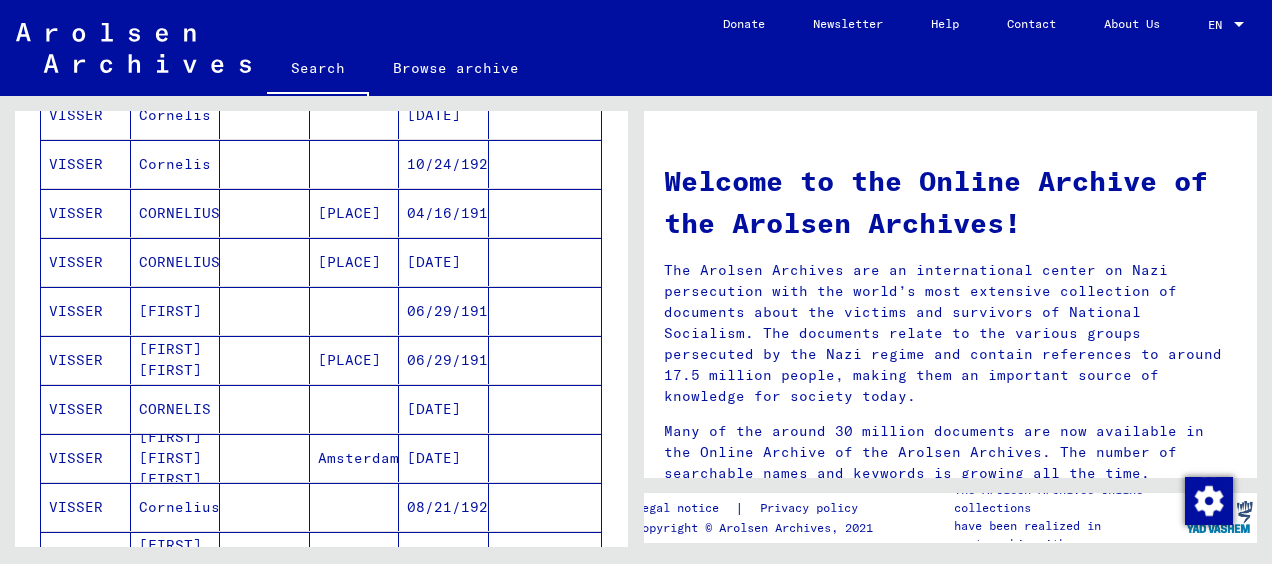 scroll, scrollTop: 214, scrollLeft: 0, axis: vertical 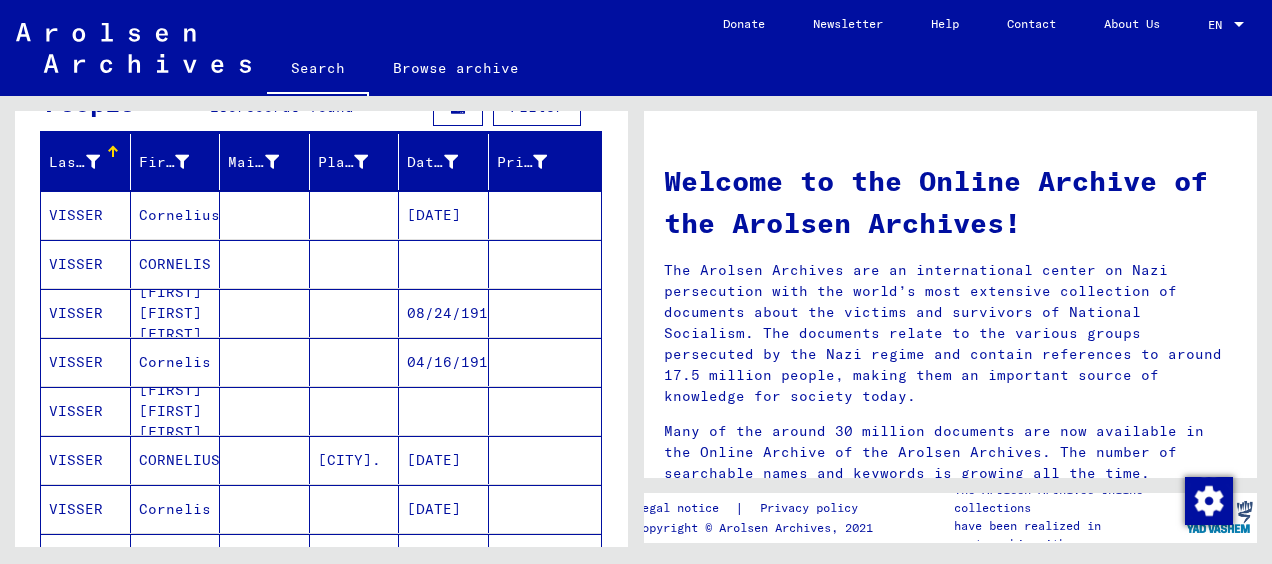 click on "CORNELIS" at bounding box center (176, 313) 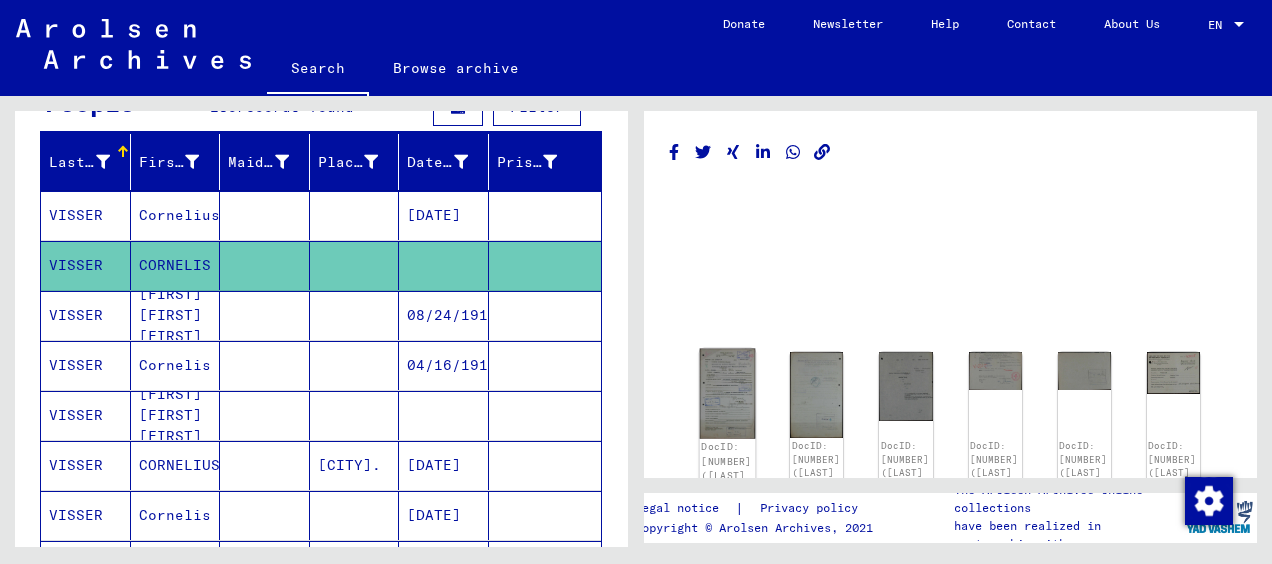 scroll, scrollTop: 0, scrollLeft: 0, axis: both 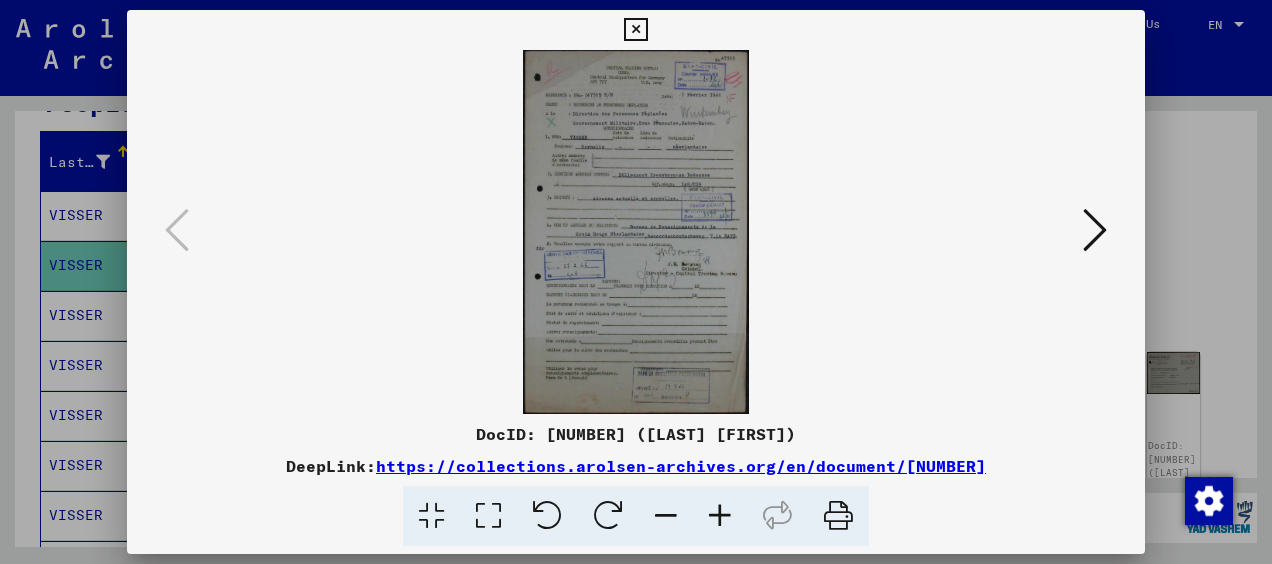 click at bounding box center (720, 516) 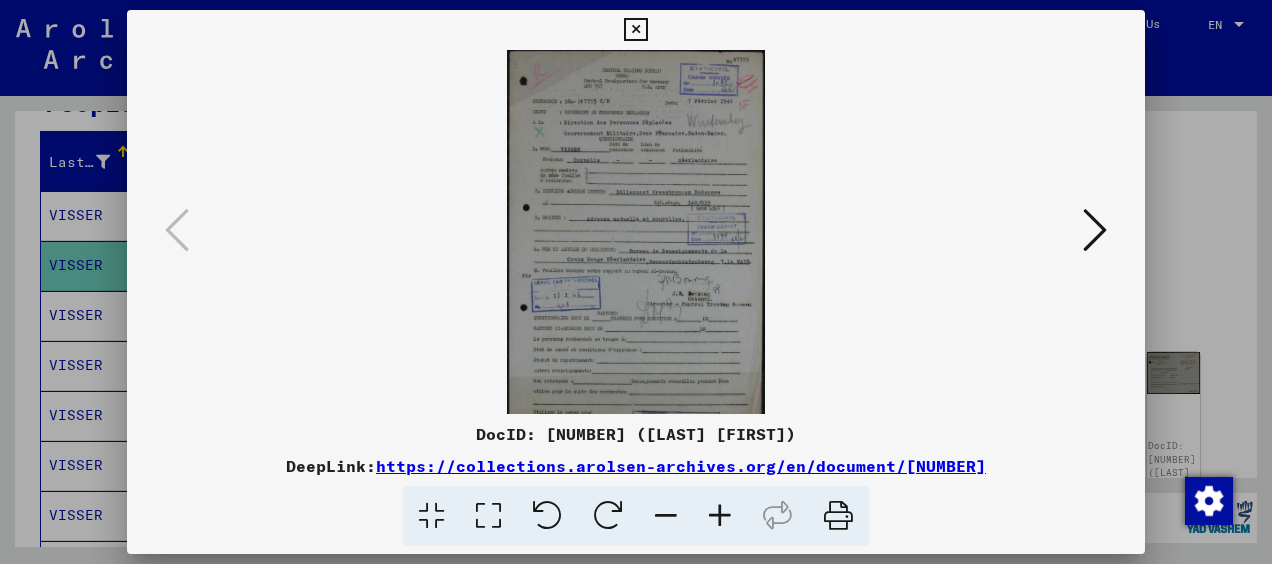 click at bounding box center [720, 516] 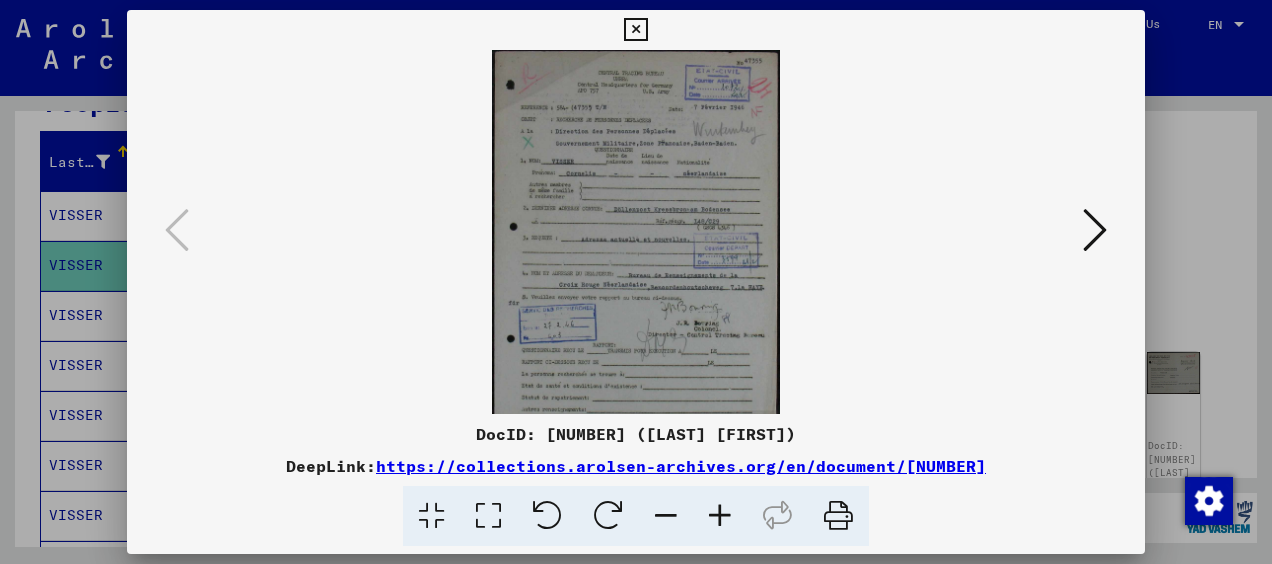 click at bounding box center (720, 516) 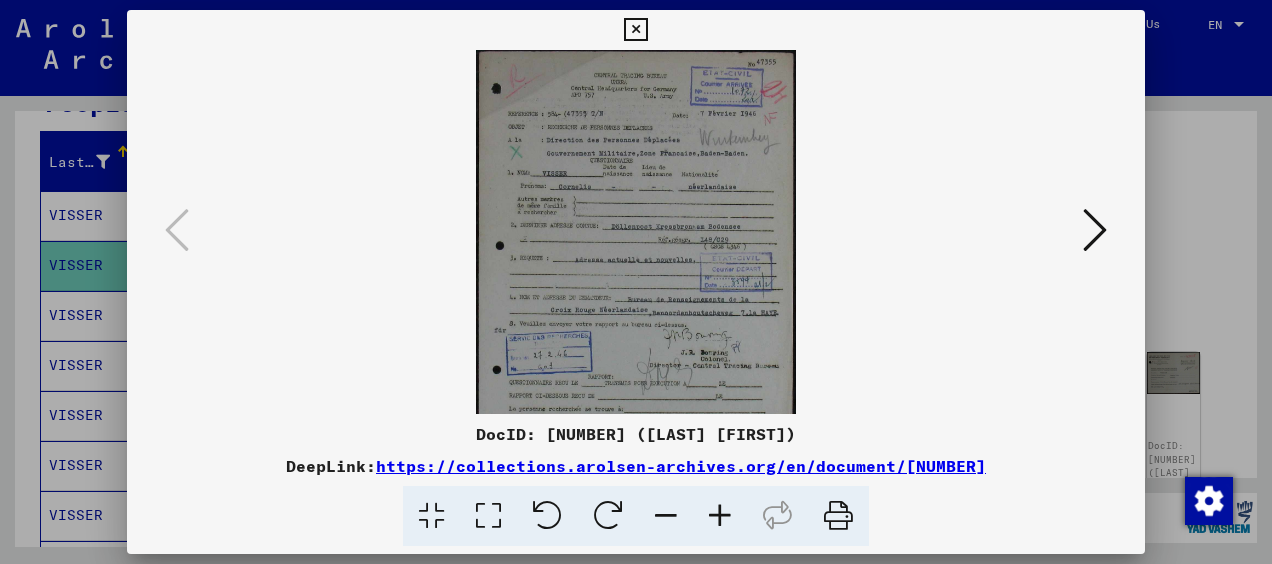 click at bounding box center (720, 516) 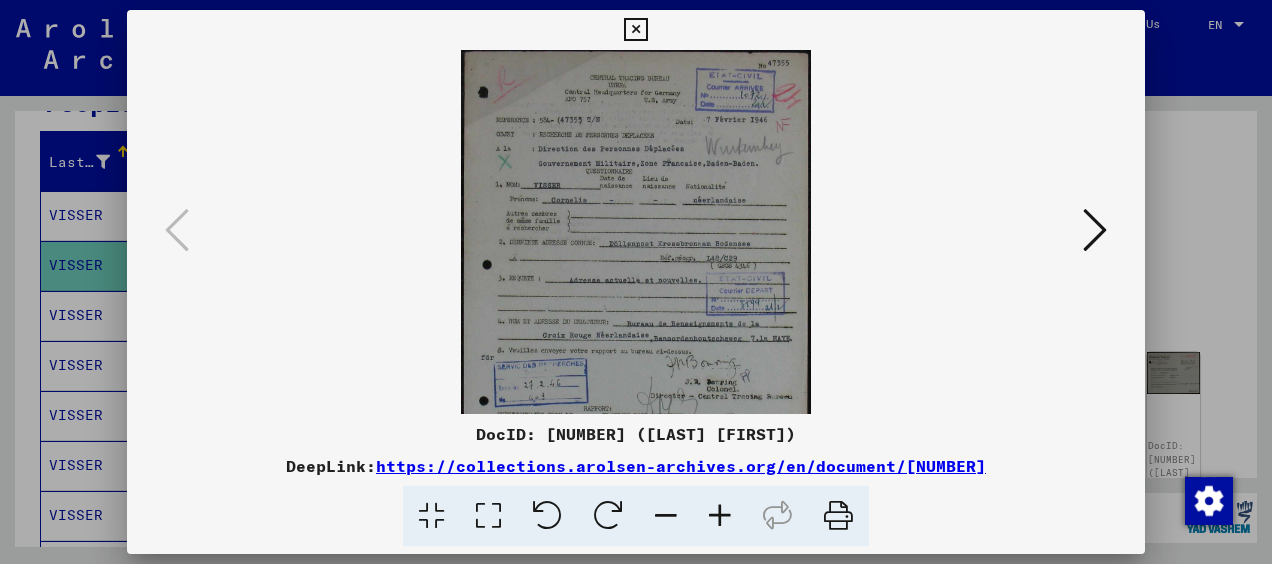 click at bounding box center (720, 516) 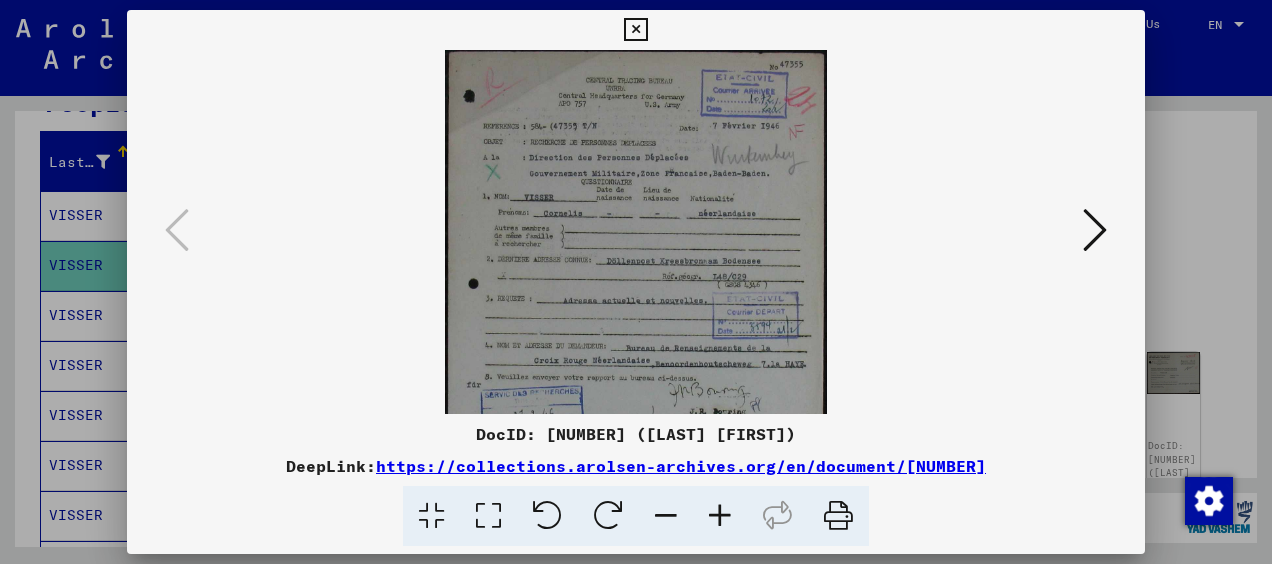 click at bounding box center (720, 516) 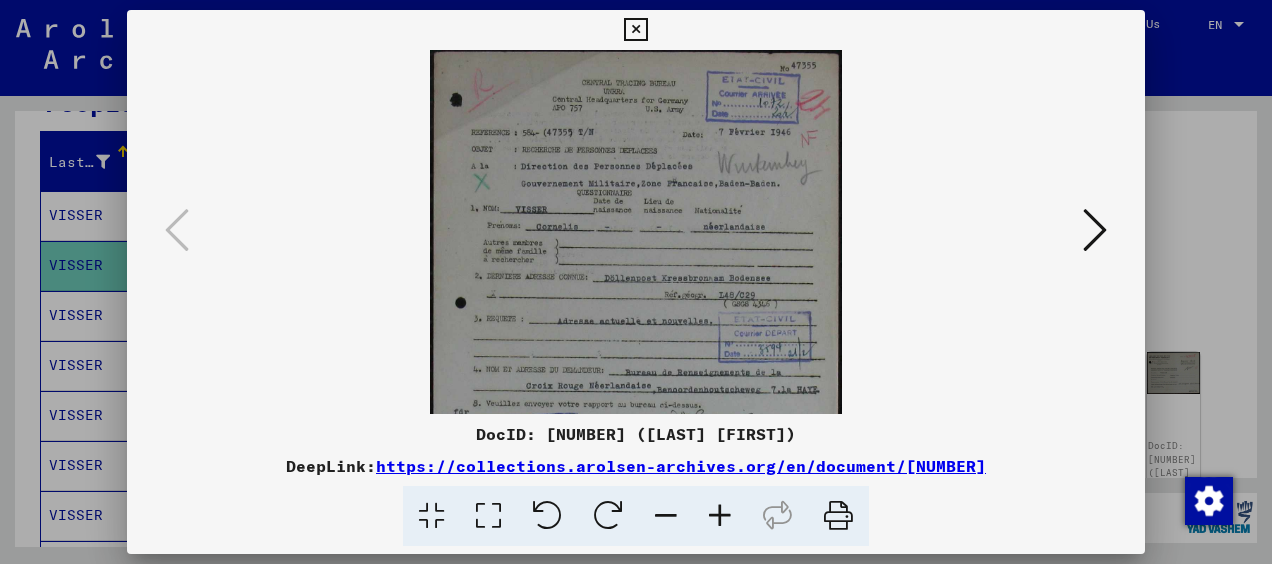 click at bounding box center (720, 516) 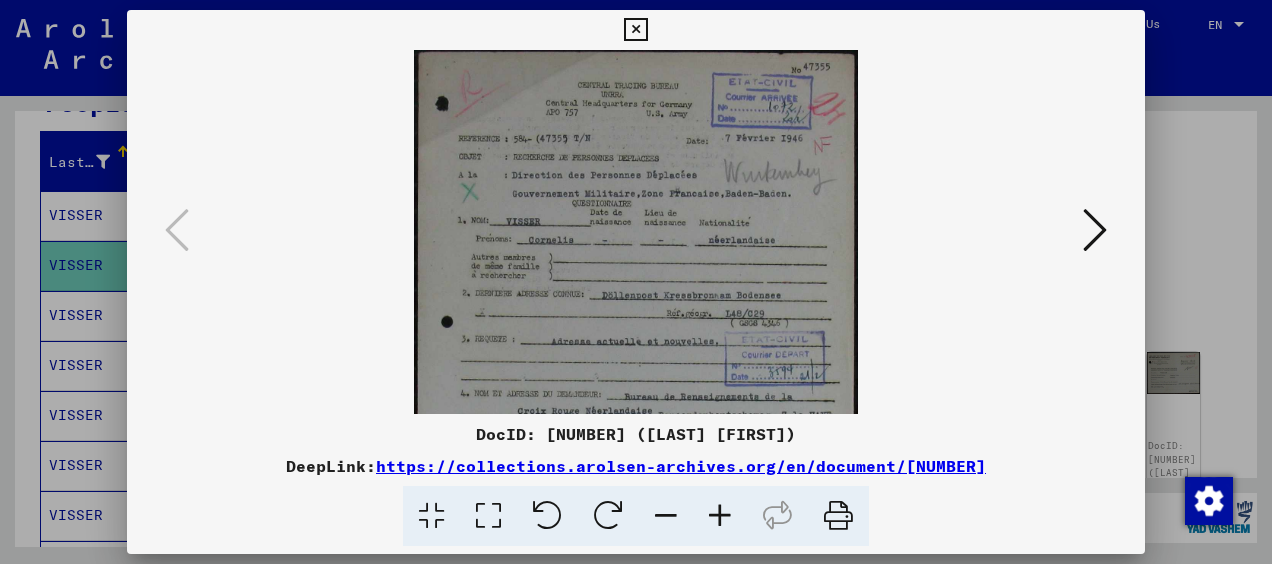 click at bounding box center (720, 516) 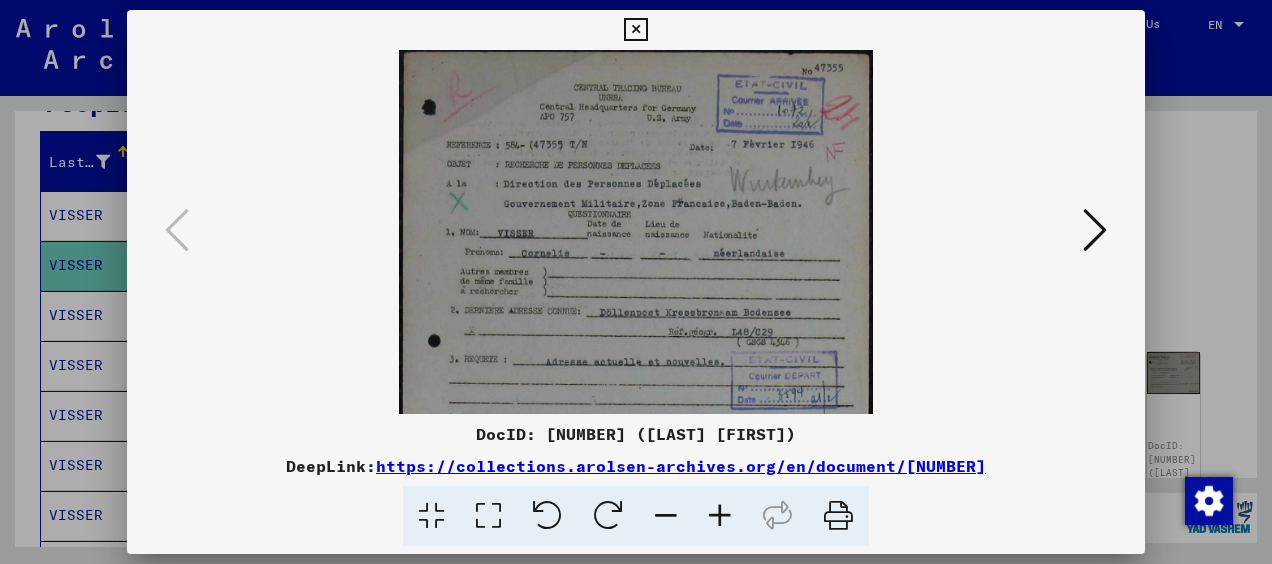 click at bounding box center (720, 516) 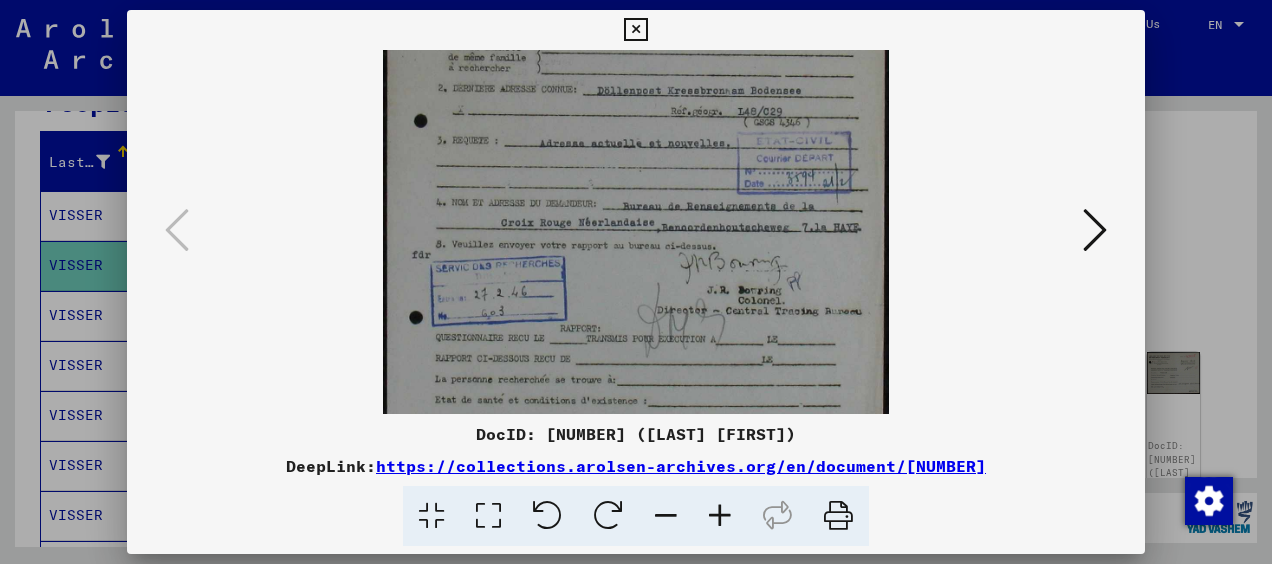 scroll, scrollTop: 245, scrollLeft: 0, axis: vertical 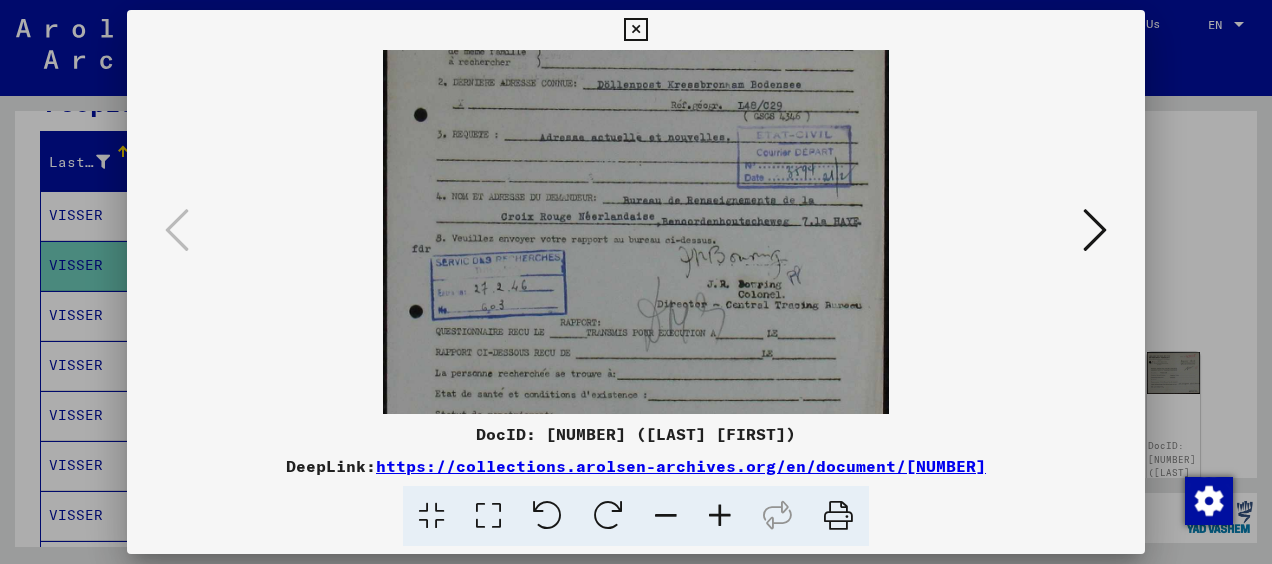 drag, startPoint x: 634, startPoint y: 346, endPoint x: 617, endPoint y: 104, distance: 242.59637 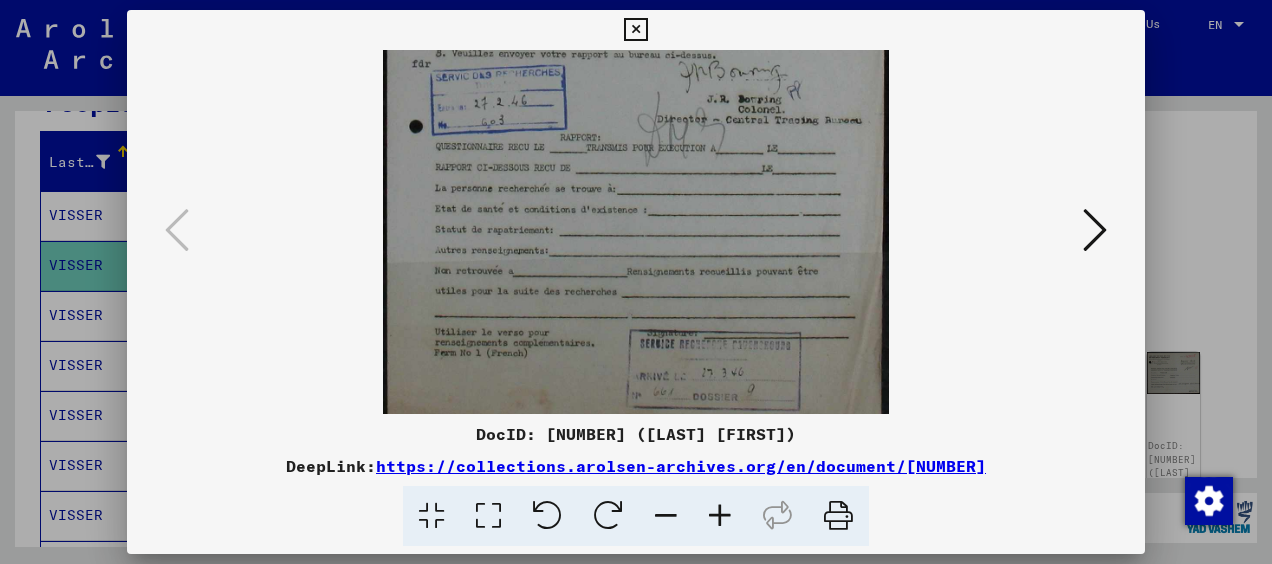 scroll, scrollTop: 450, scrollLeft: 0, axis: vertical 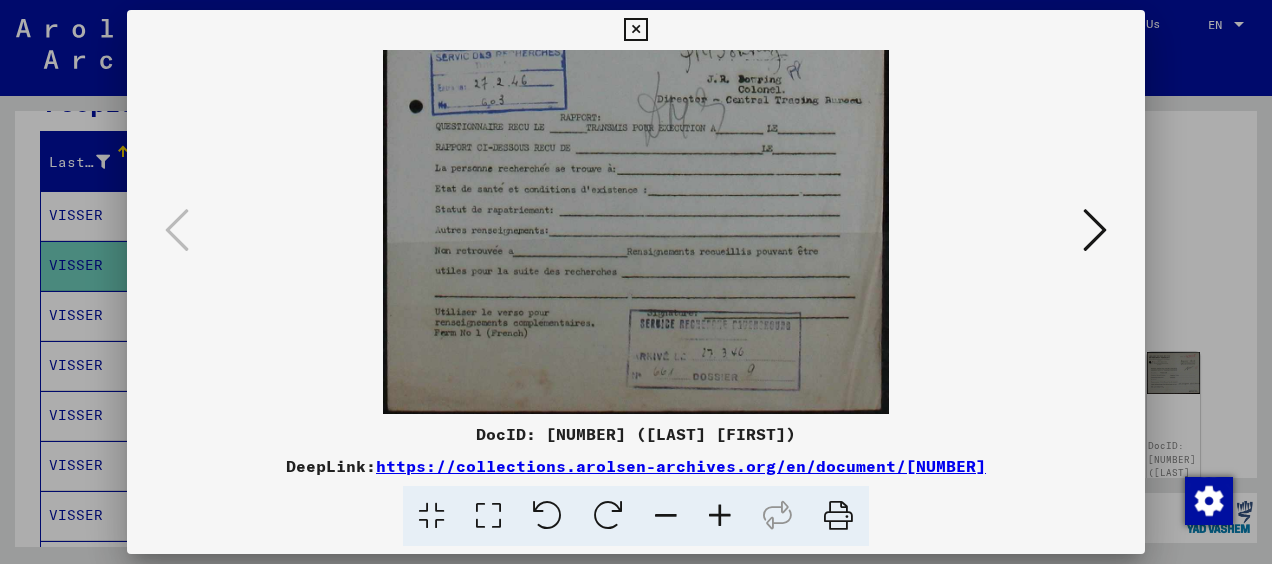 drag, startPoint x: 624, startPoint y: 320, endPoint x: 604, endPoint y: 58, distance: 262.76224 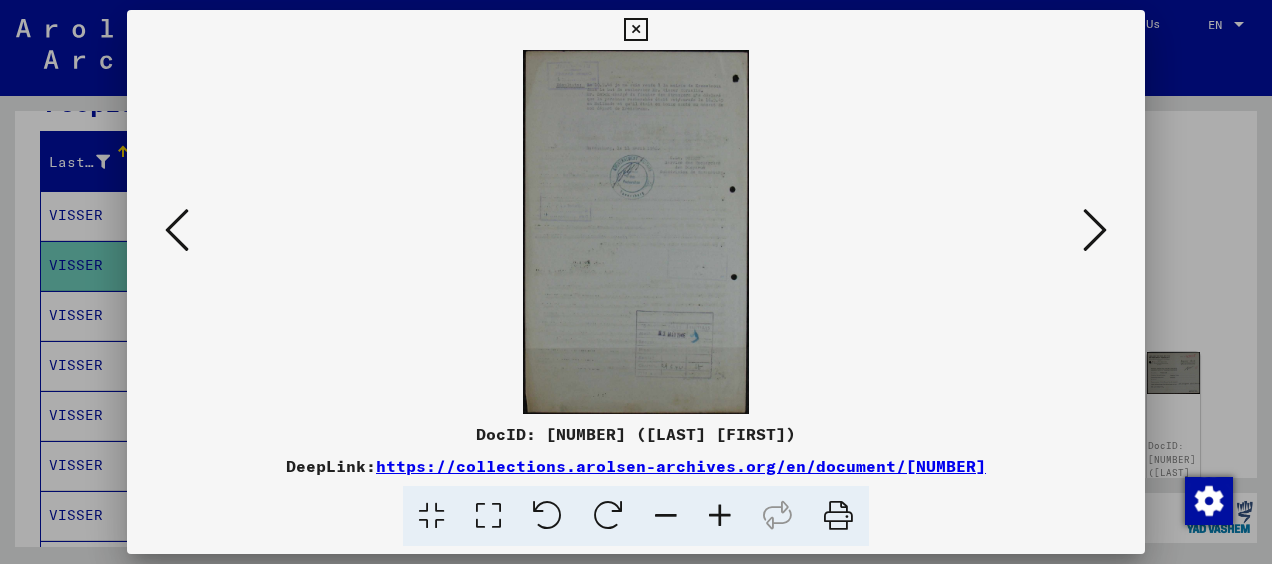 click at bounding box center [1095, 230] 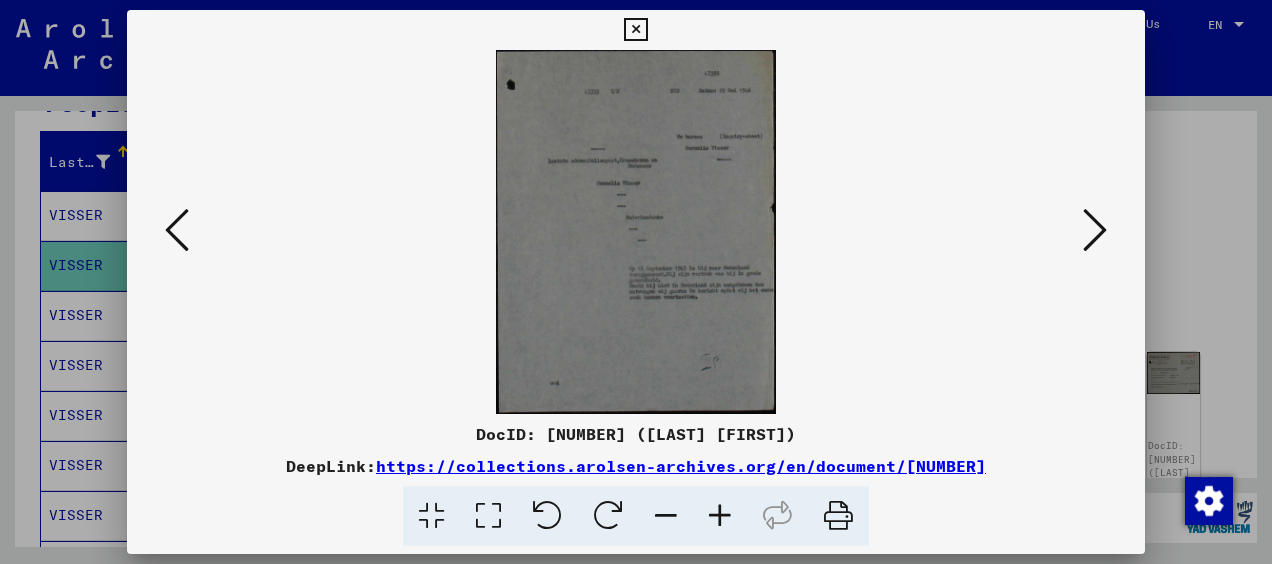 click at bounding box center (1095, 230) 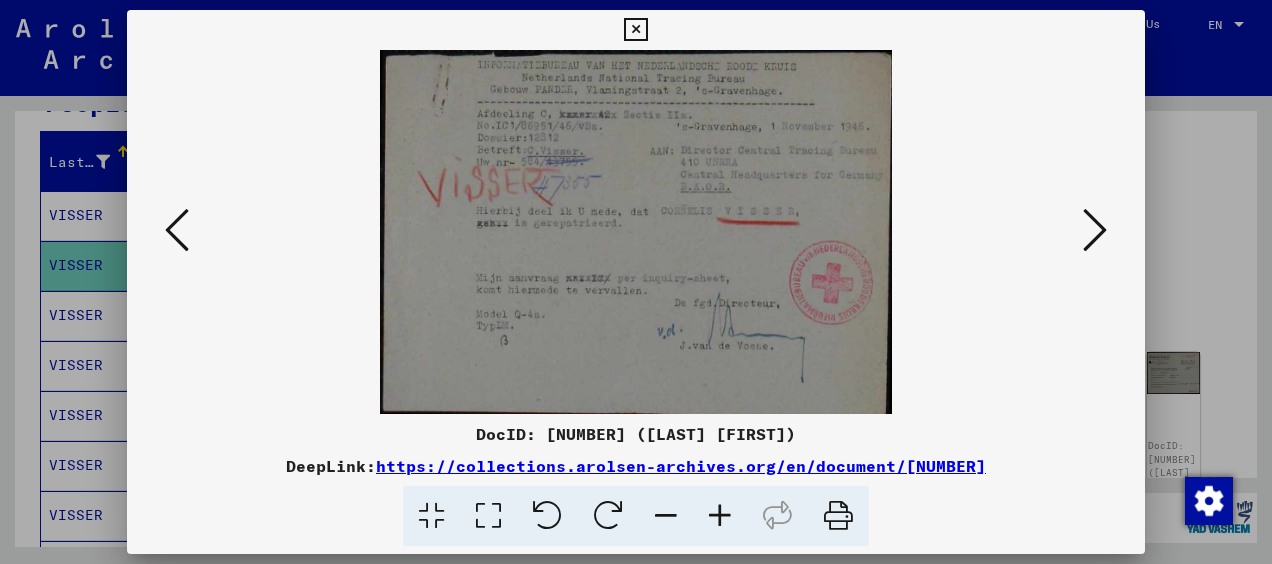 click at bounding box center (1095, 230) 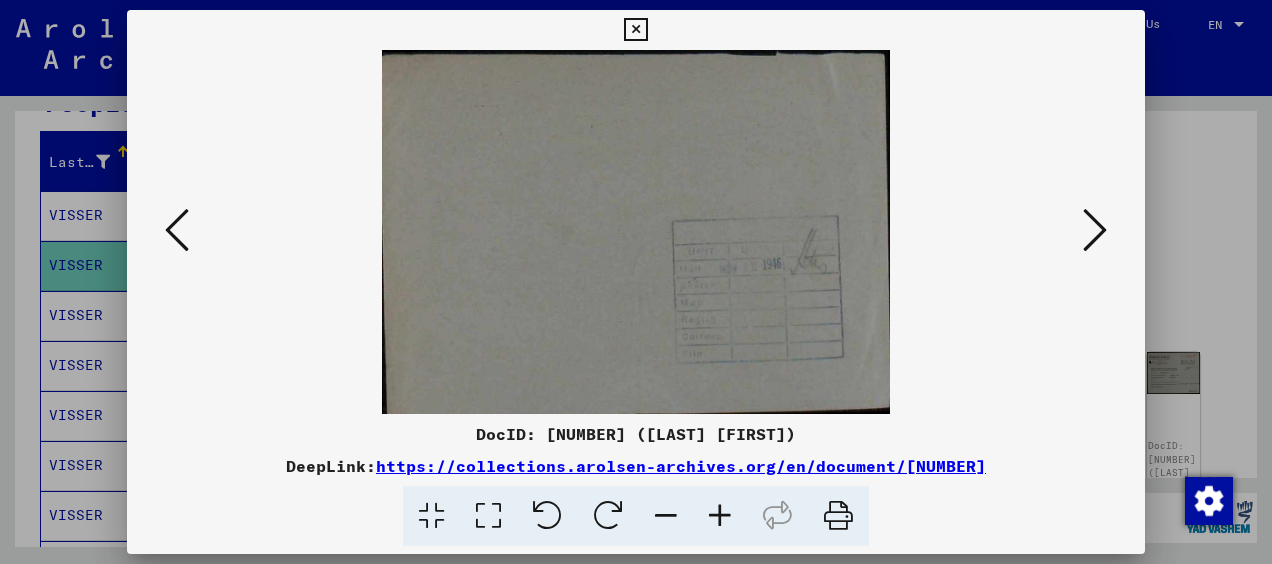 click at bounding box center (635, 30) 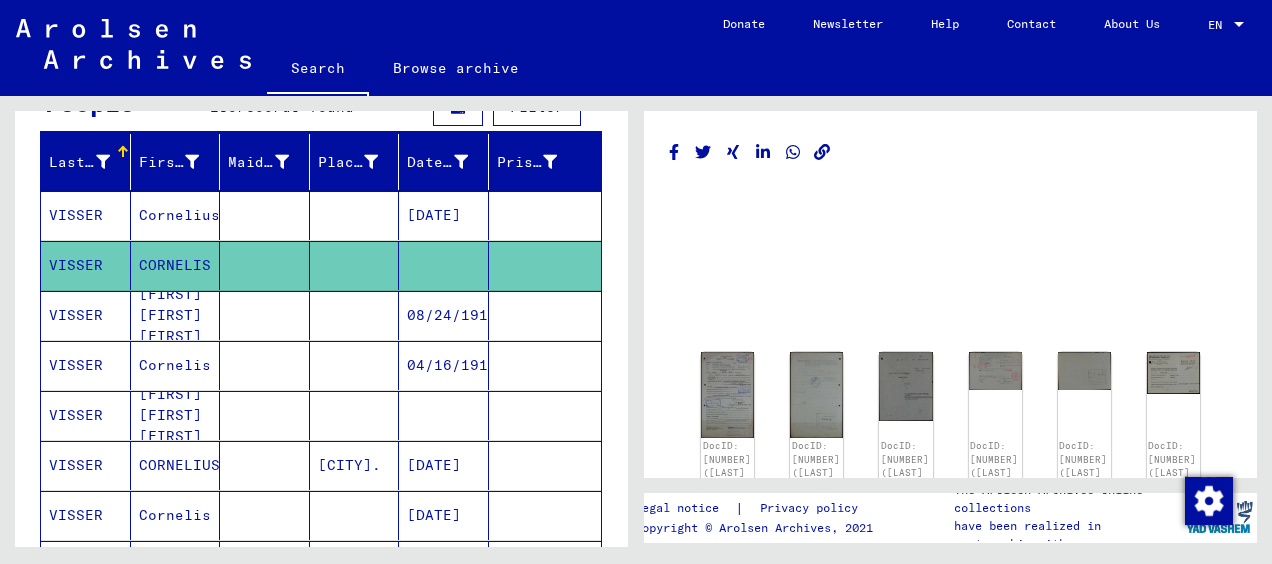 click on "04/16/1916" at bounding box center [444, 415] 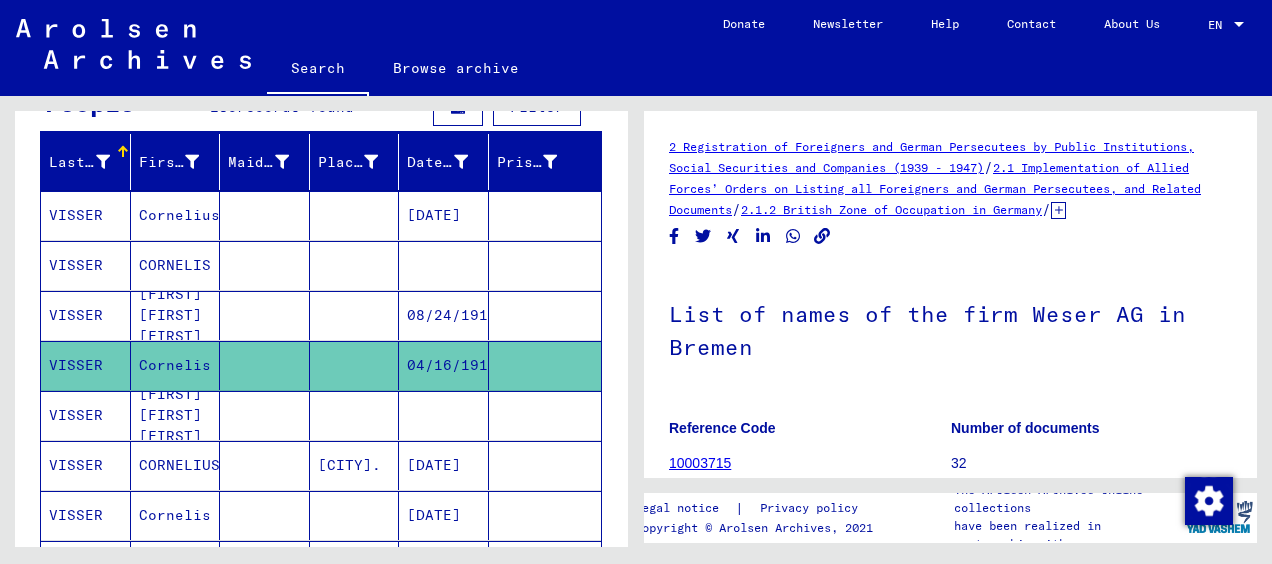 scroll, scrollTop: 0, scrollLeft: 0, axis: both 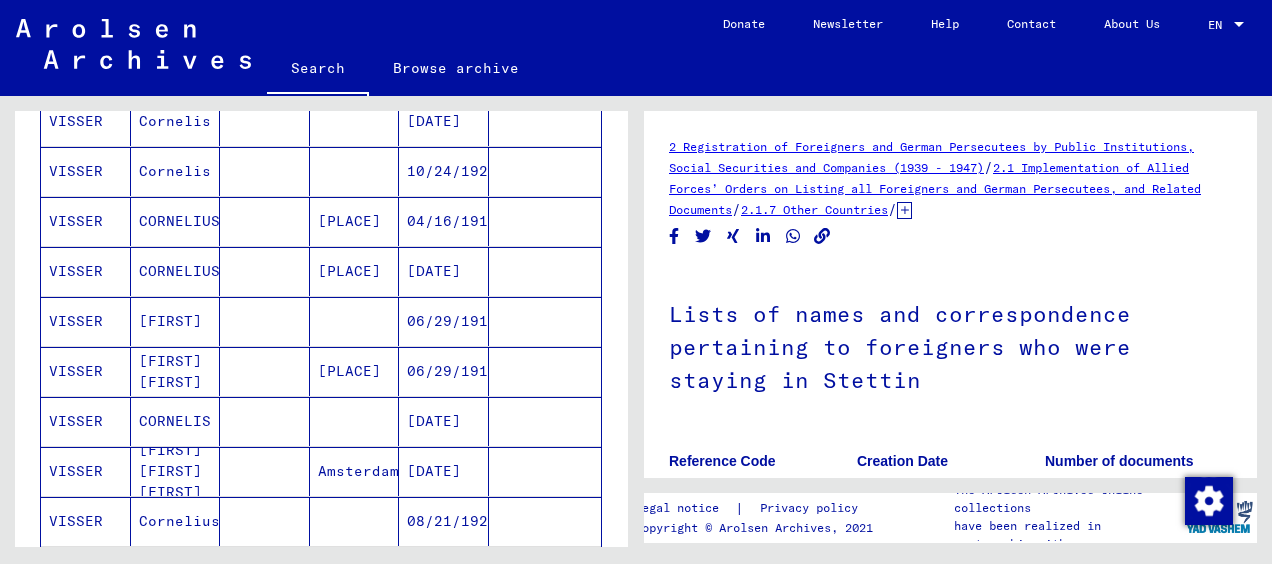 click on "[DATE]" at bounding box center [444, 471] 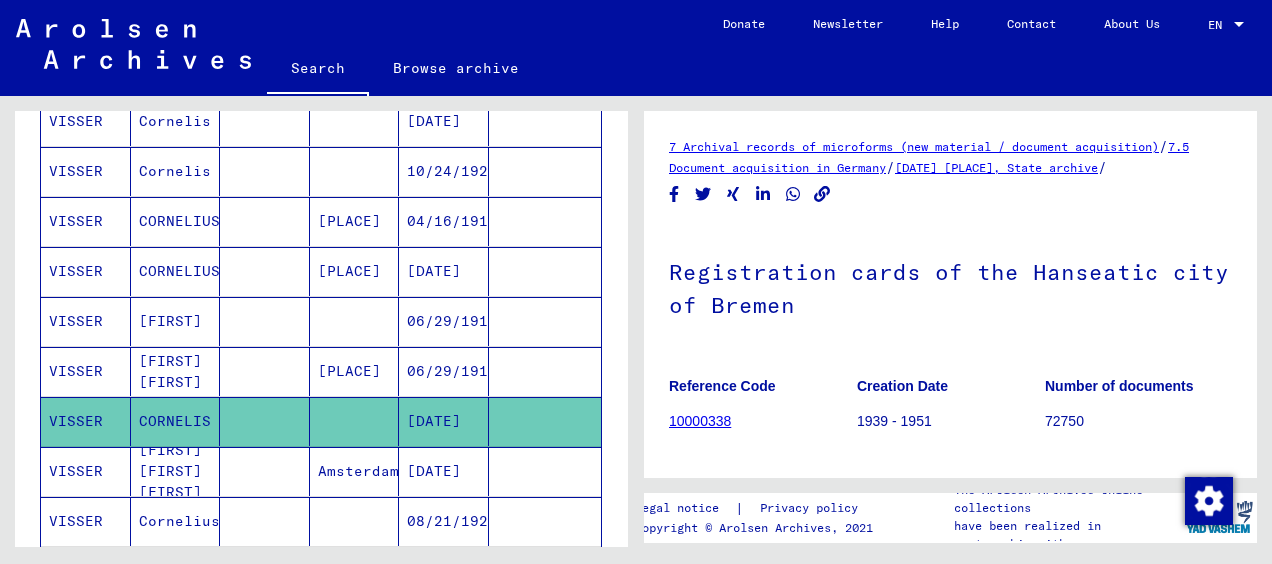 scroll, scrollTop: 0, scrollLeft: 0, axis: both 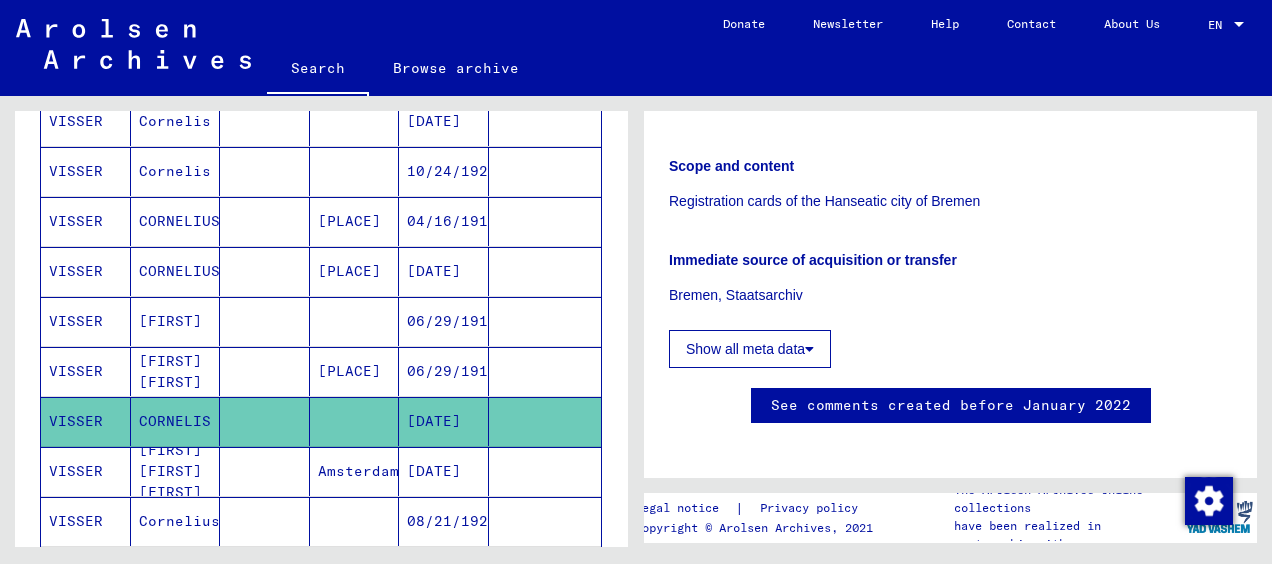 click on "[DATE]" at bounding box center (444, 521) 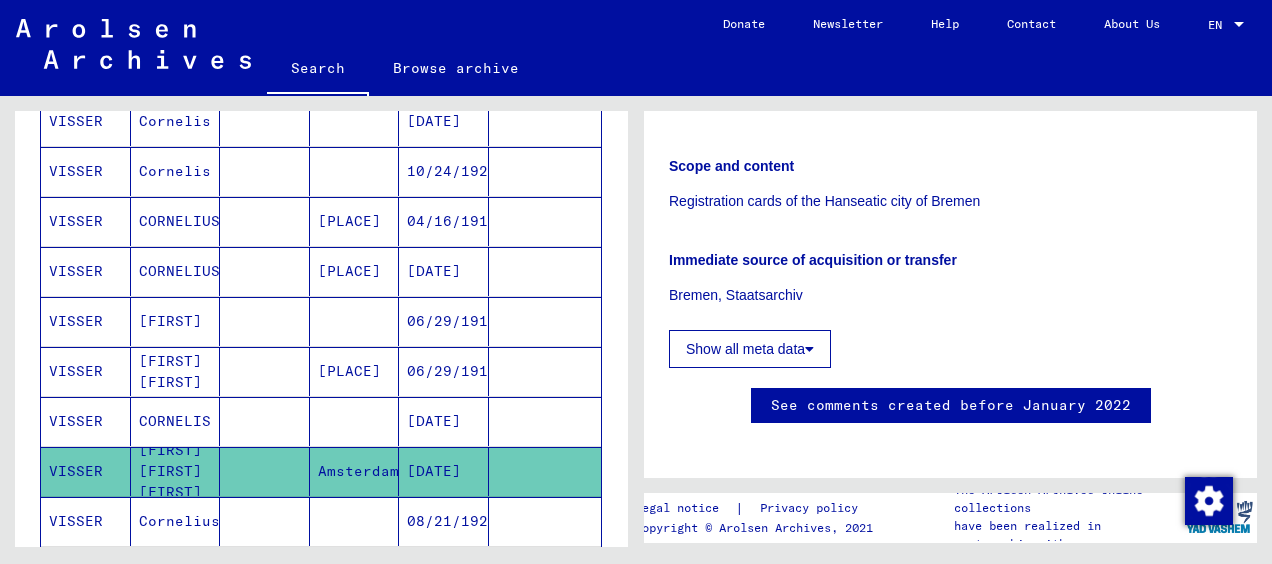 scroll, scrollTop: 641, scrollLeft: 0, axis: vertical 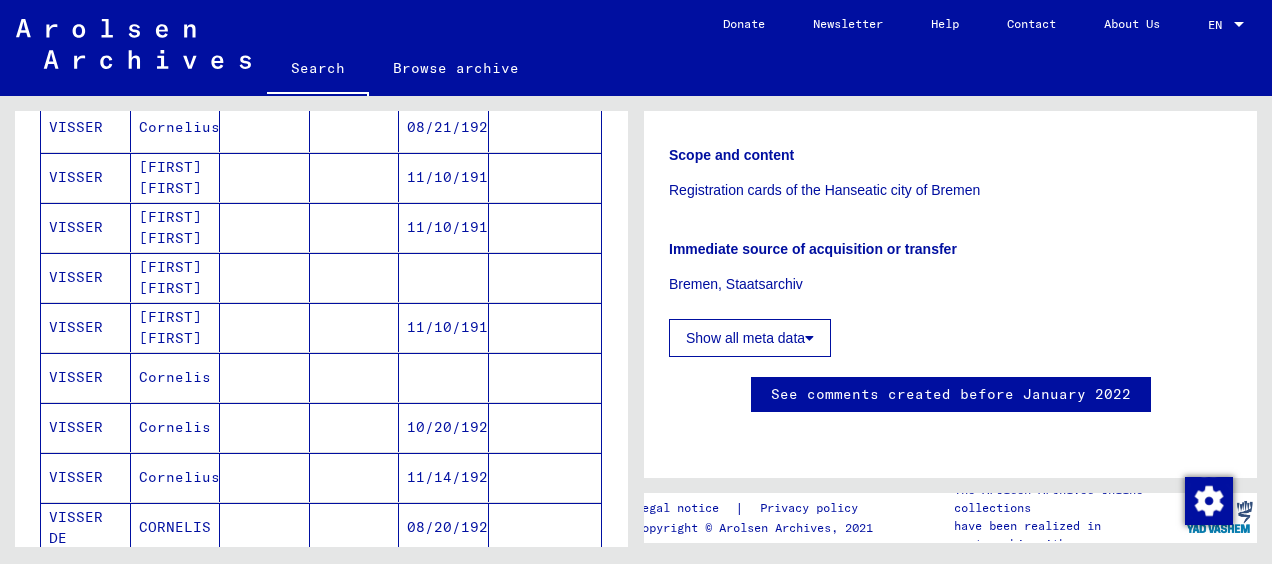 click at bounding box center [444, 427] 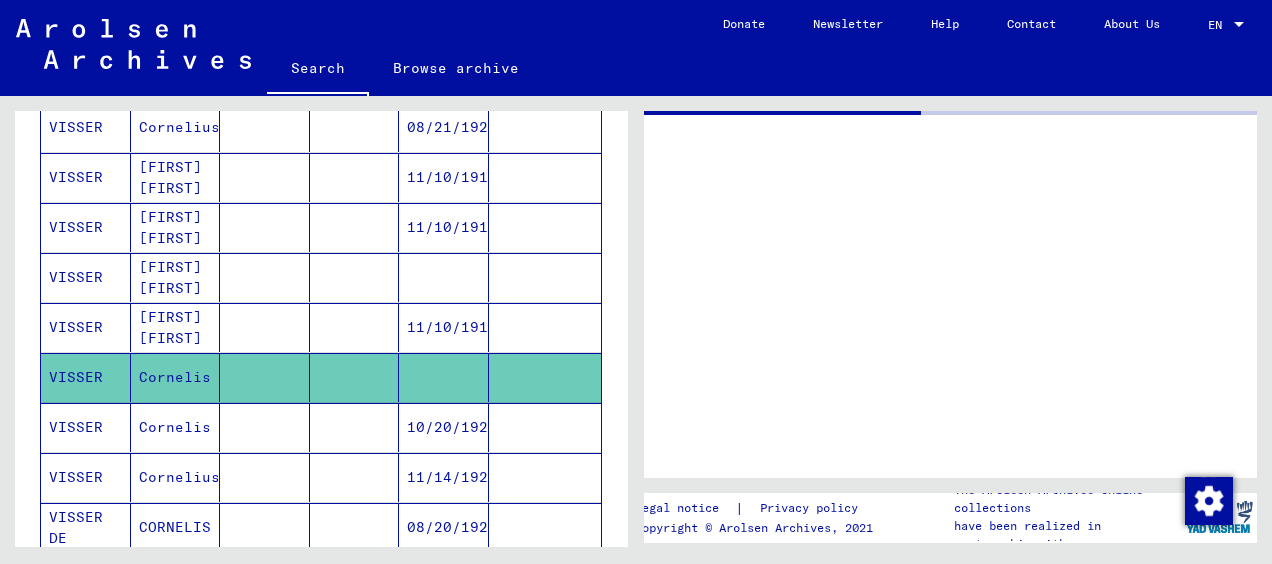 scroll, scrollTop: 0, scrollLeft: 0, axis: both 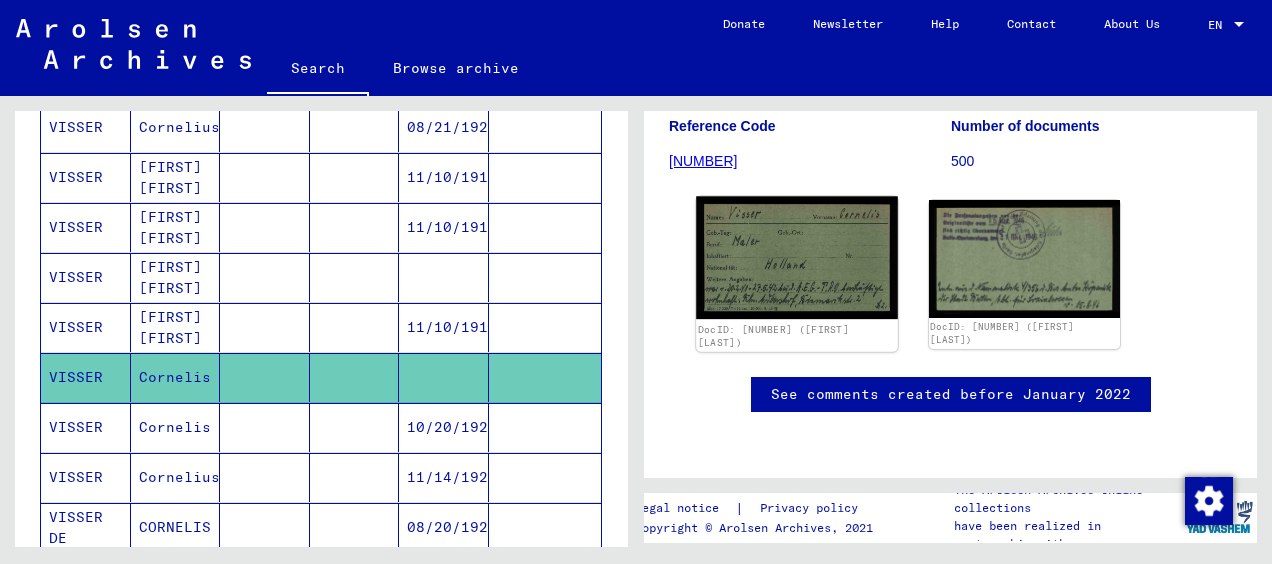 click 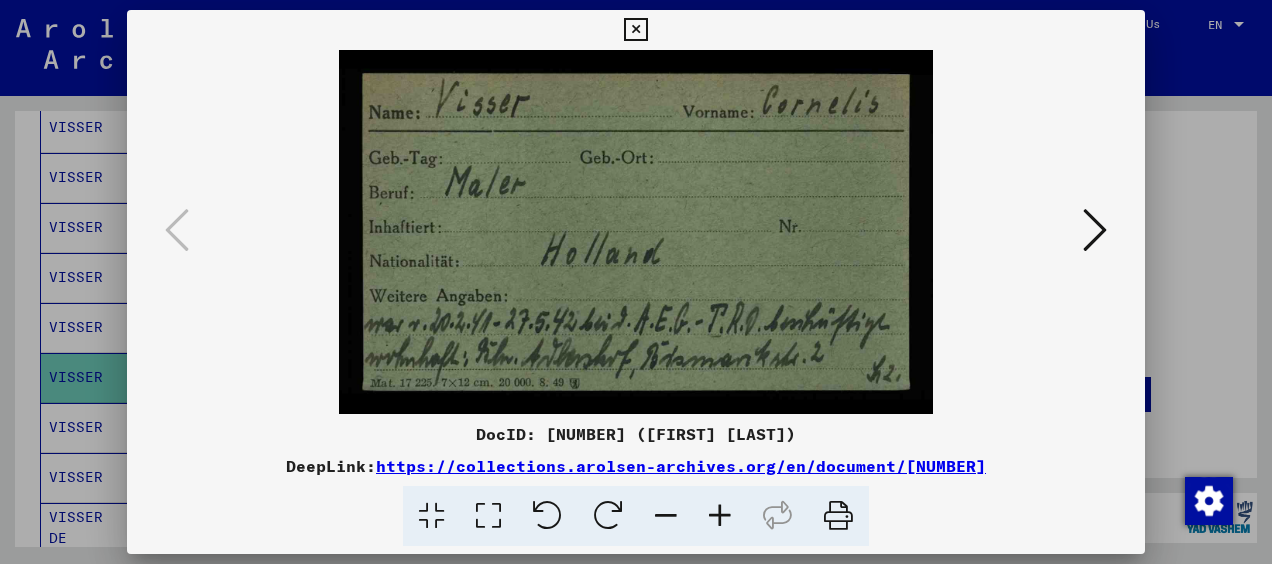 click at bounding box center [1095, 230] 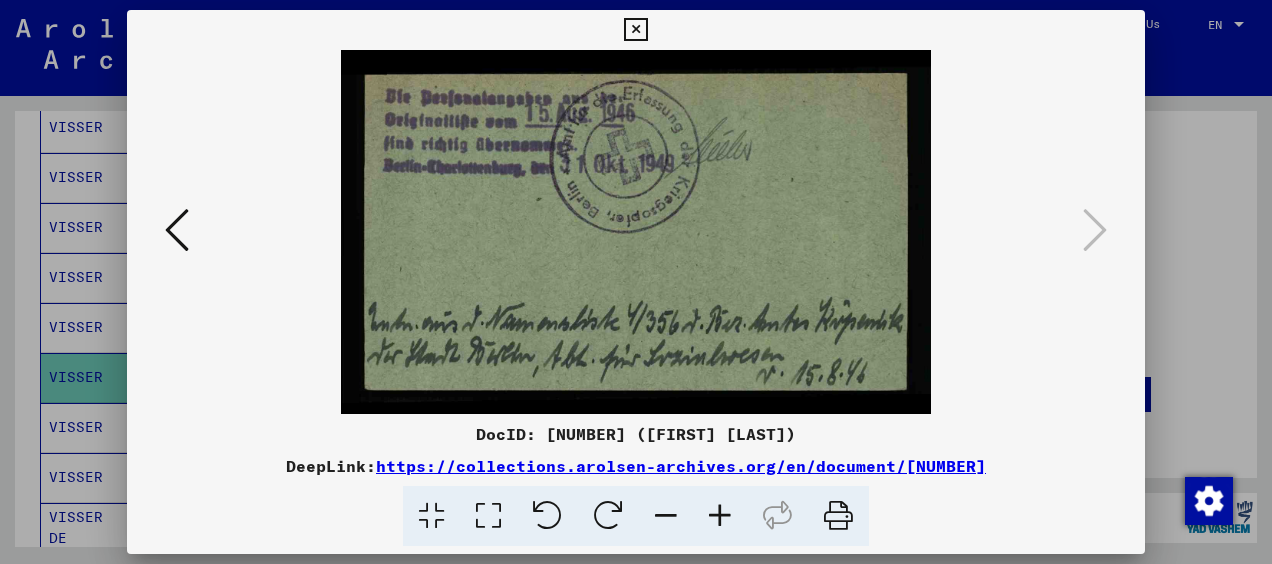 click at bounding box center [635, 30] 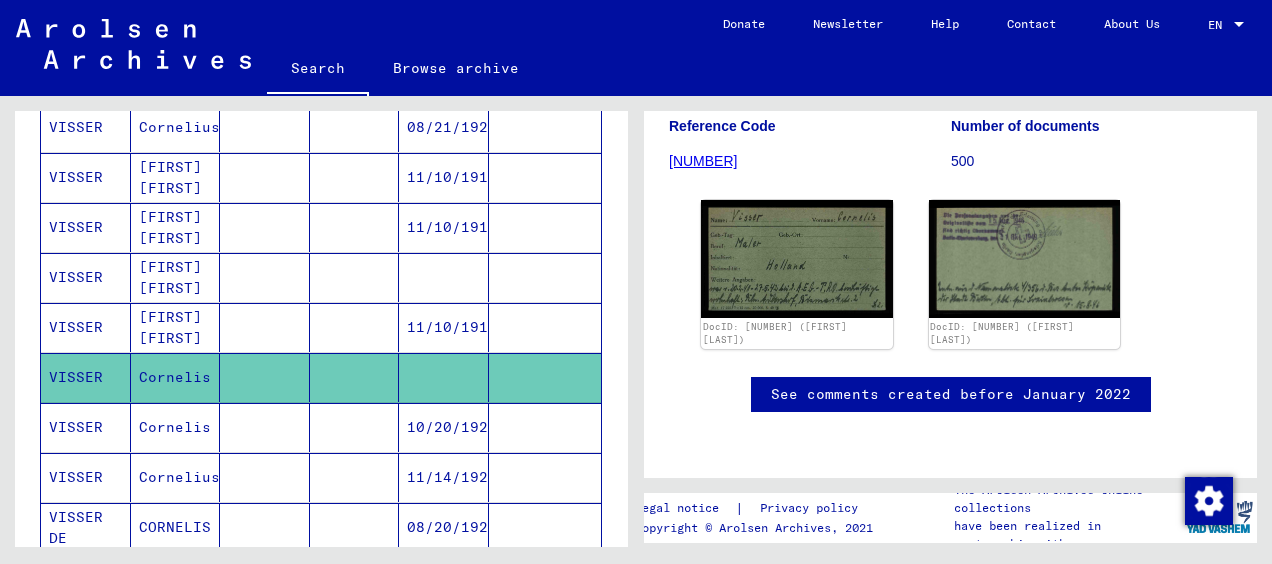 click on "10/20/1920" at bounding box center [444, 477] 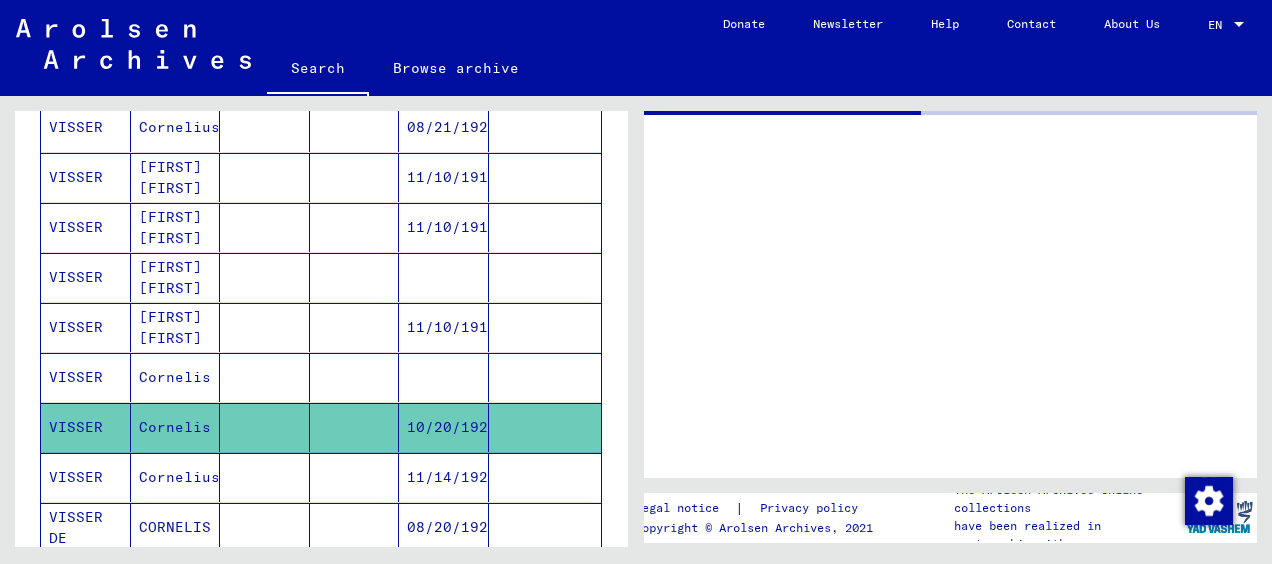 scroll, scrollTop: 0, scrollLeft: 0, axis: both 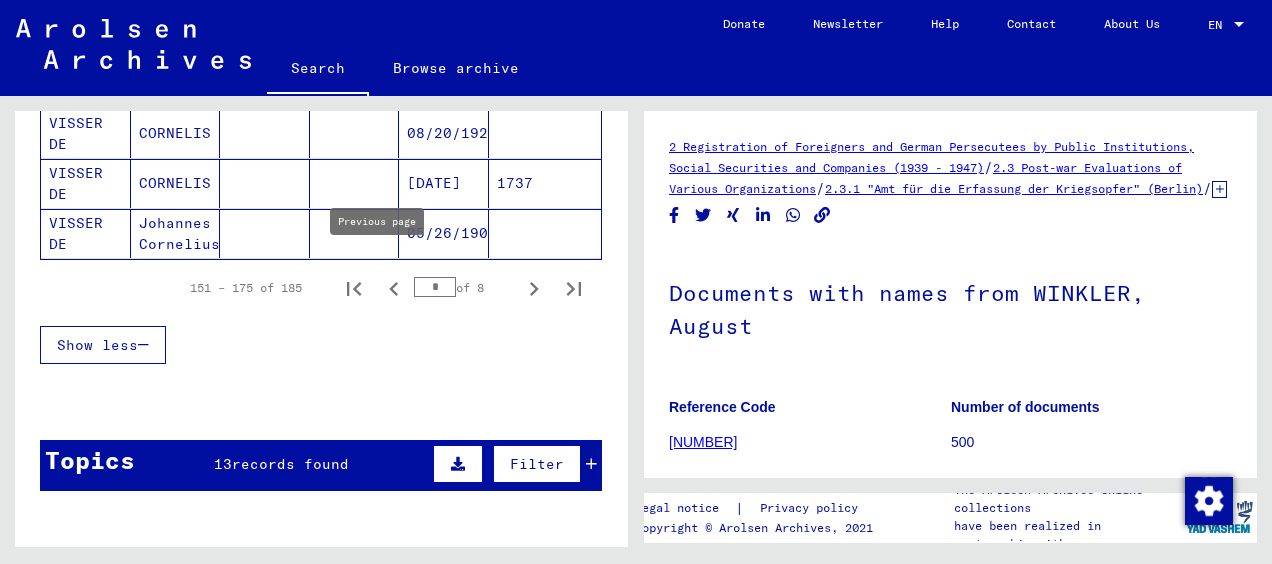 click 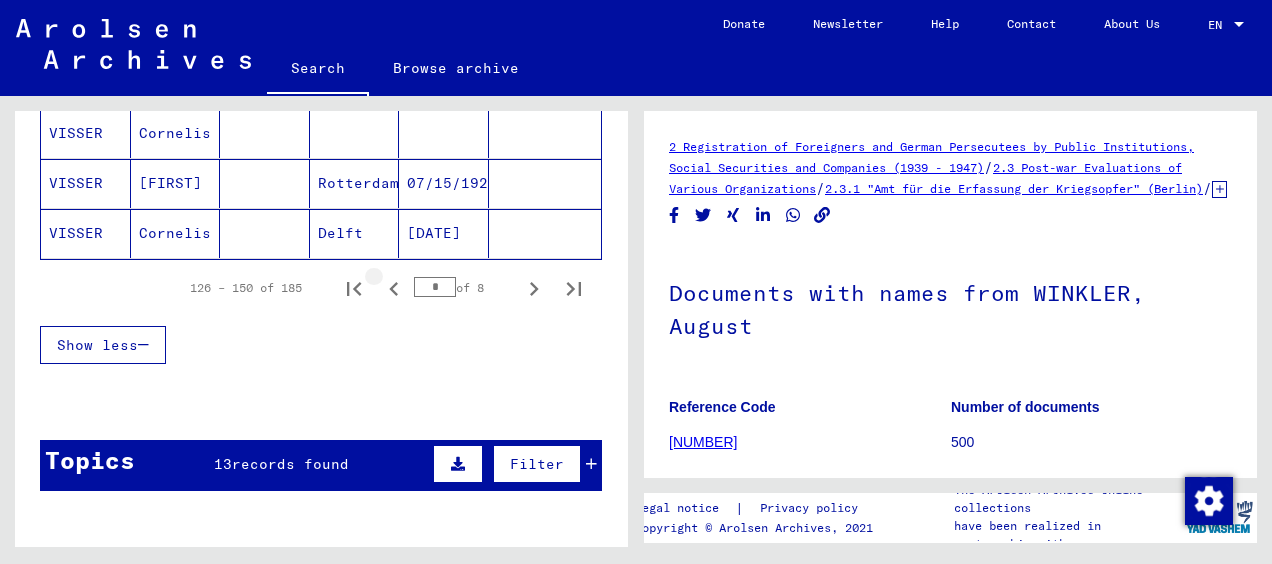 click 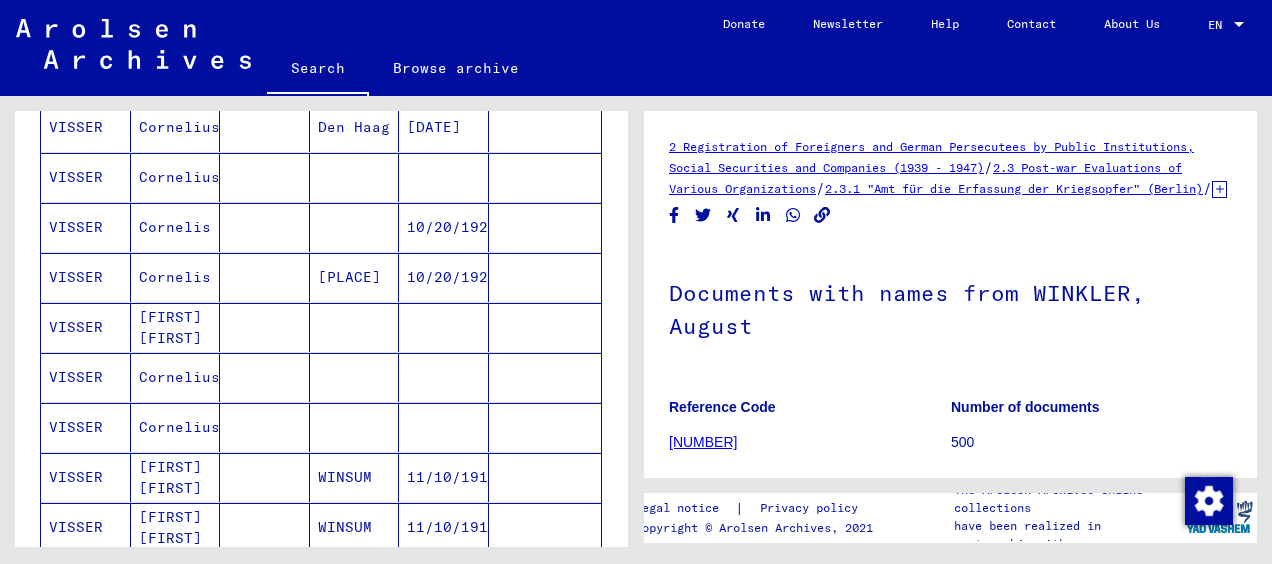 scroll, scrollTop: 608, scrollLeft: 0, axis: vertical 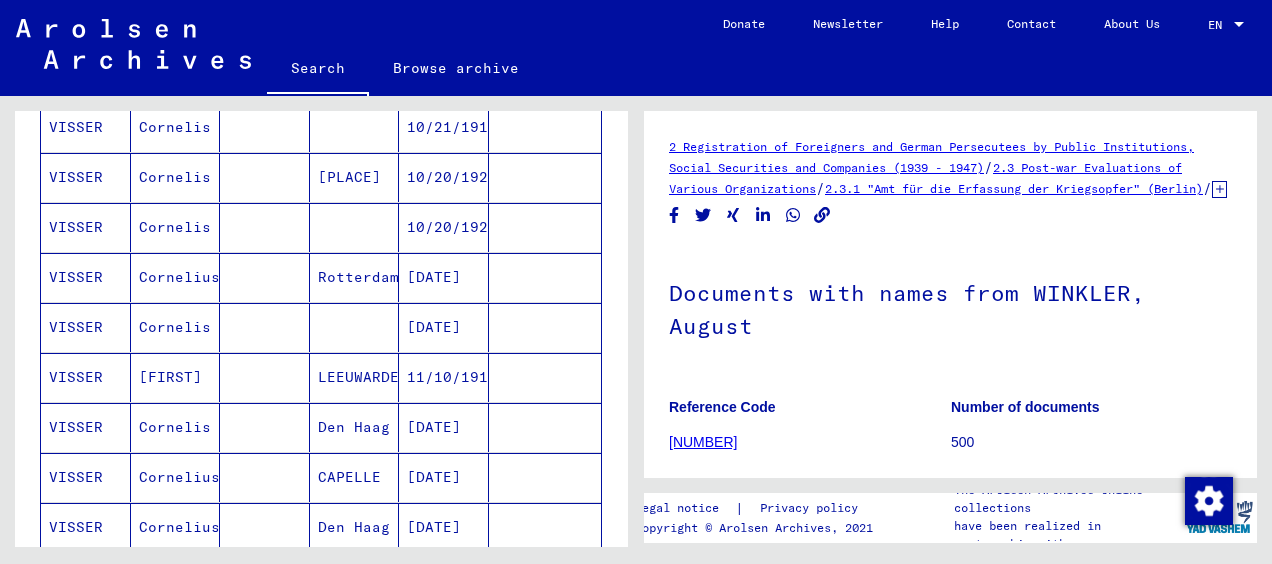 click on "**********" 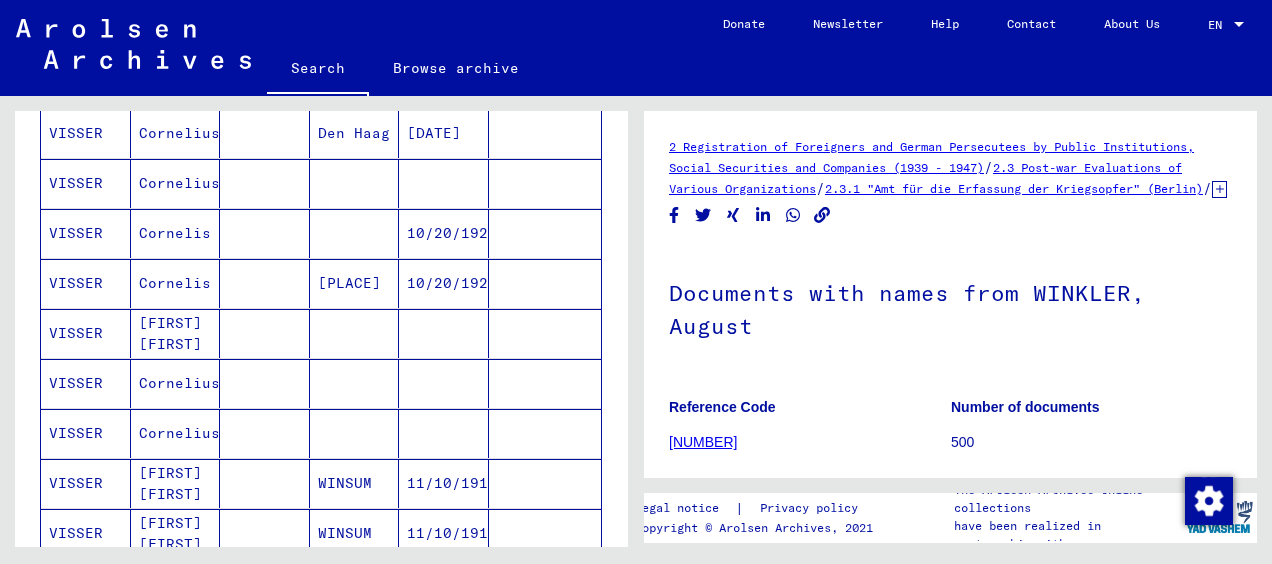 click on "**********" 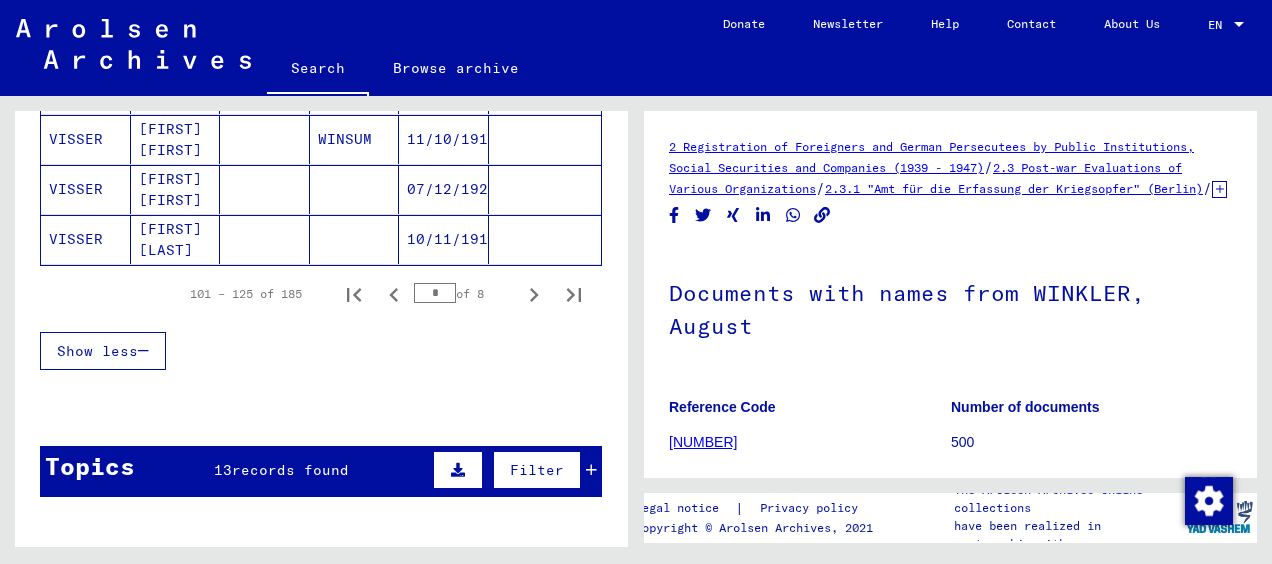 click on "**********" 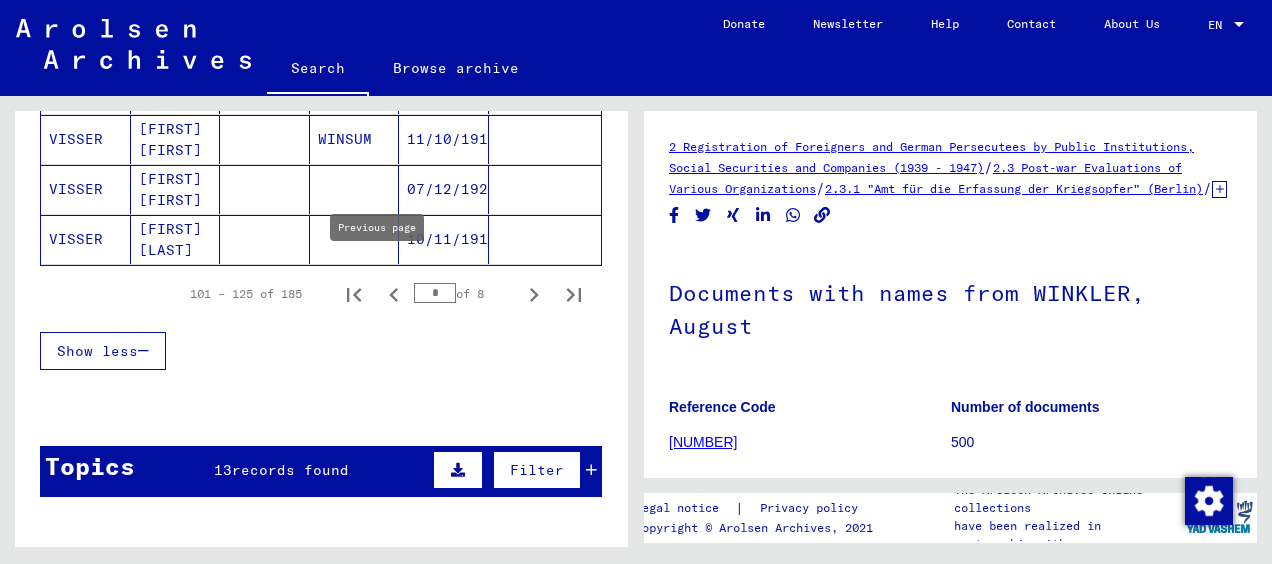 click 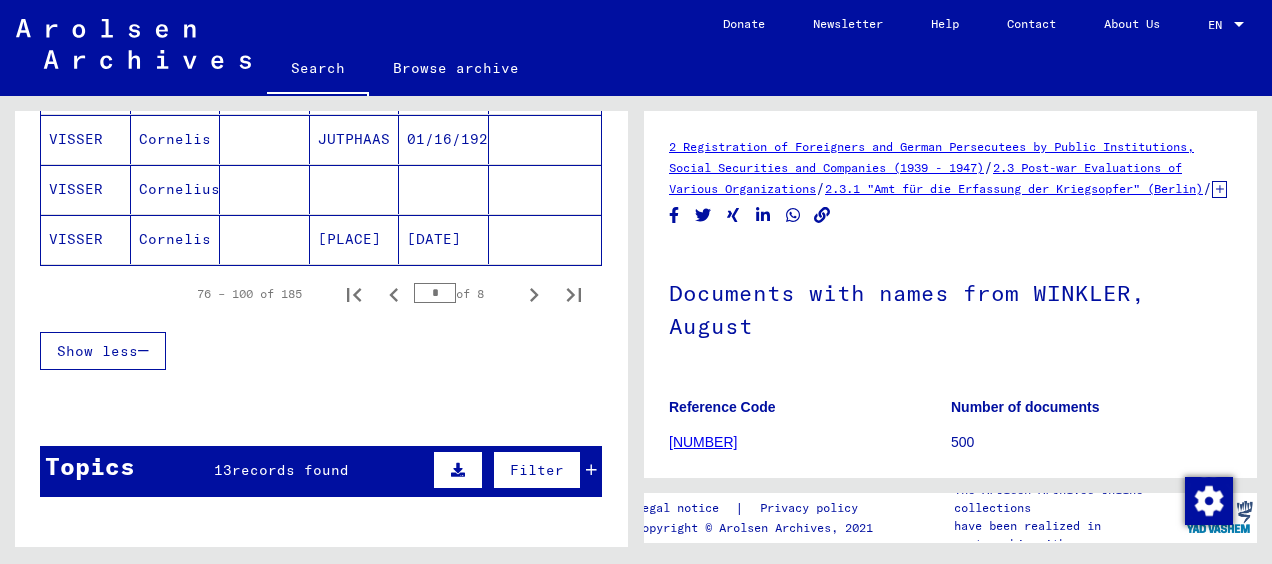 scroll, scrollTop: 996, scrollLeft: 0, axis: vertical 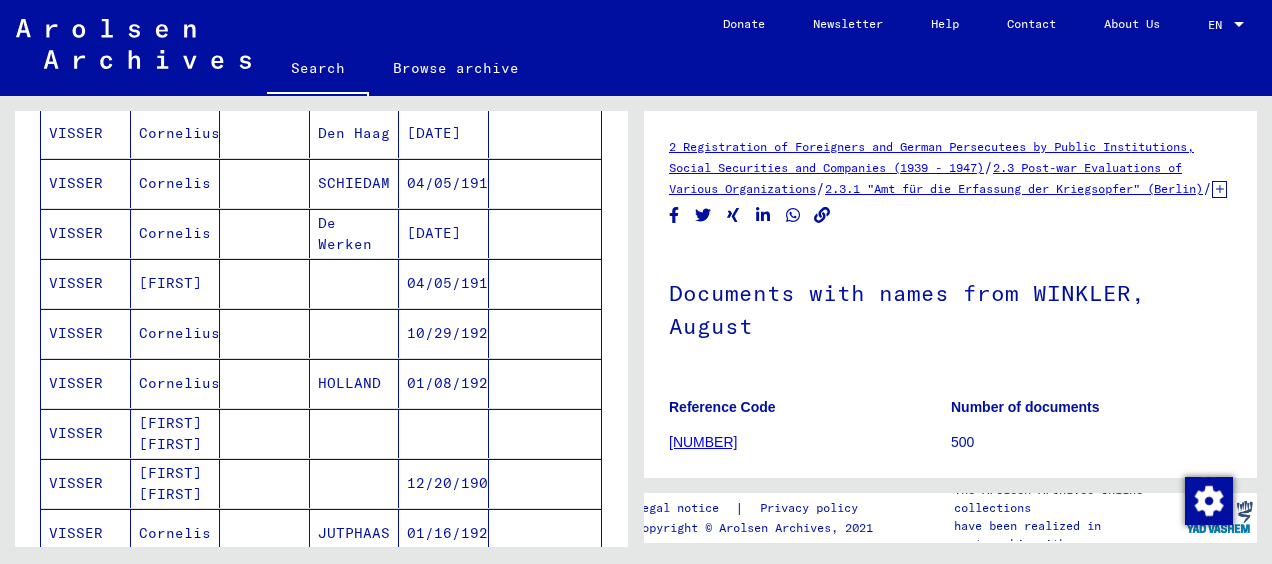click on "[DATE]" at bounding box center (444, 183) 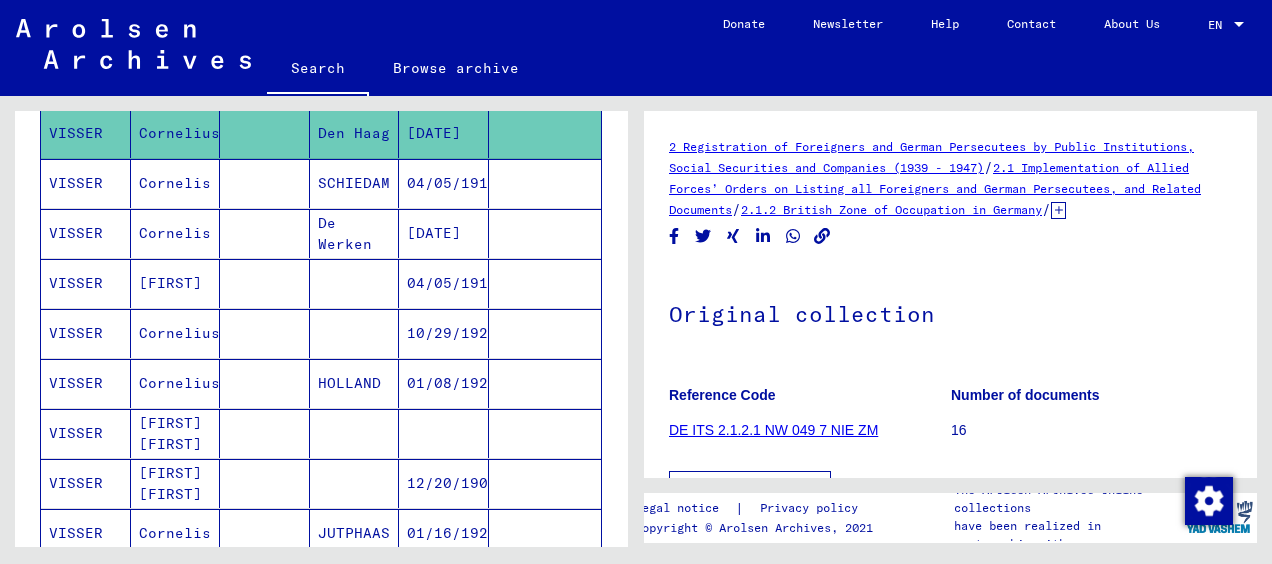 scroll, scrollTop: 0, scrollLeft: 0, axis: both 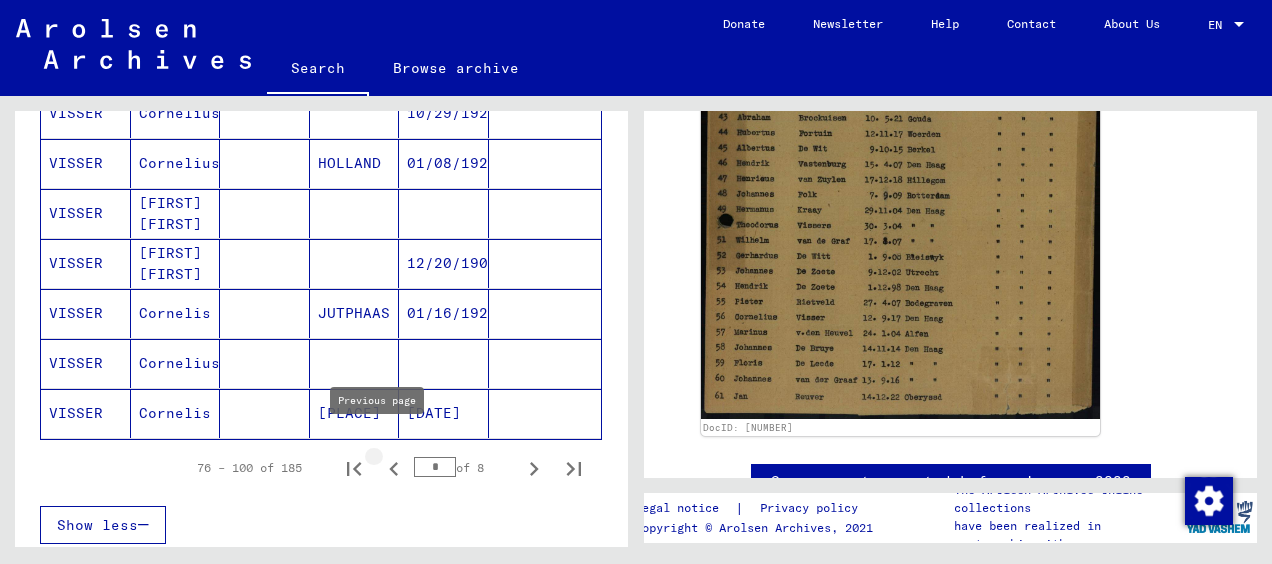 click 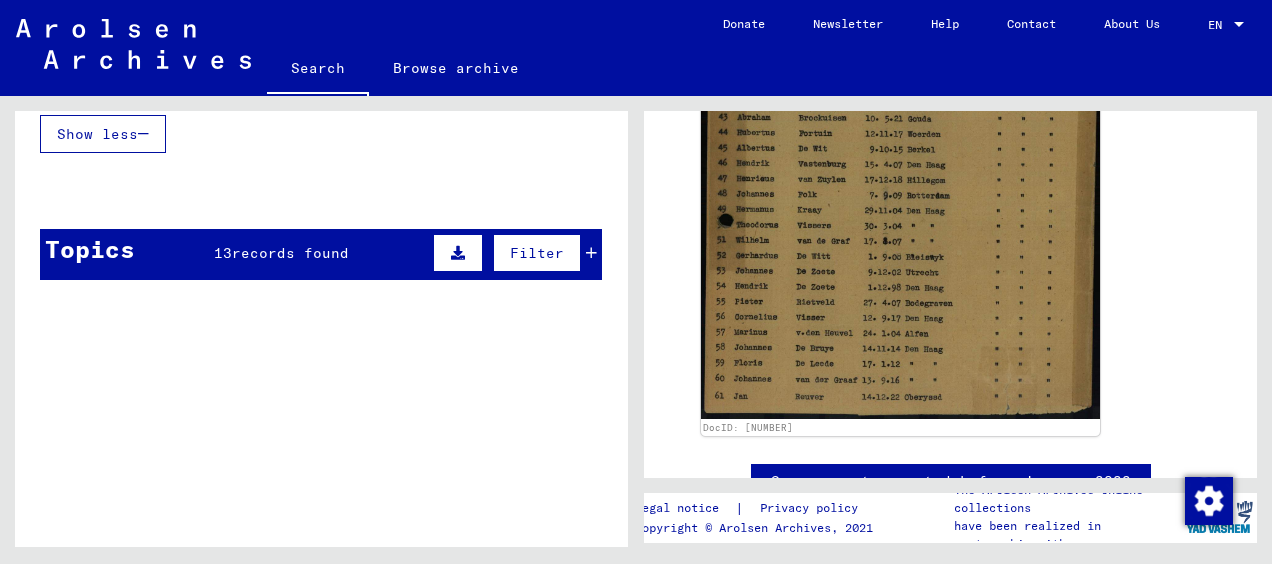 scroll, scrollTop: 1213, scrollLeft: 0, axis: vertical 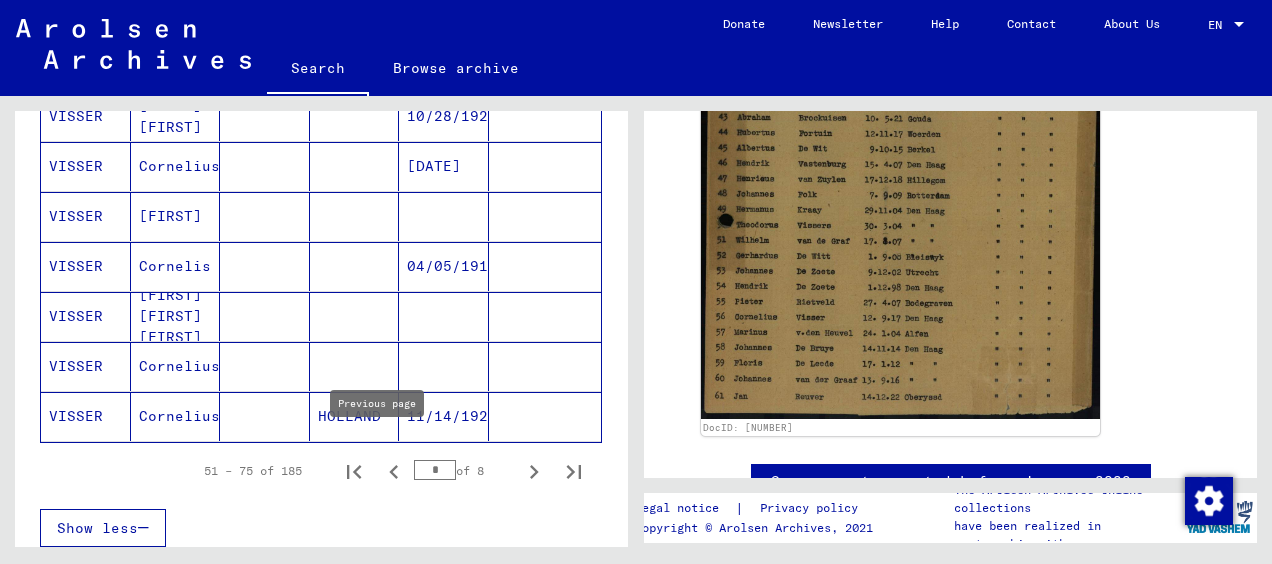 click 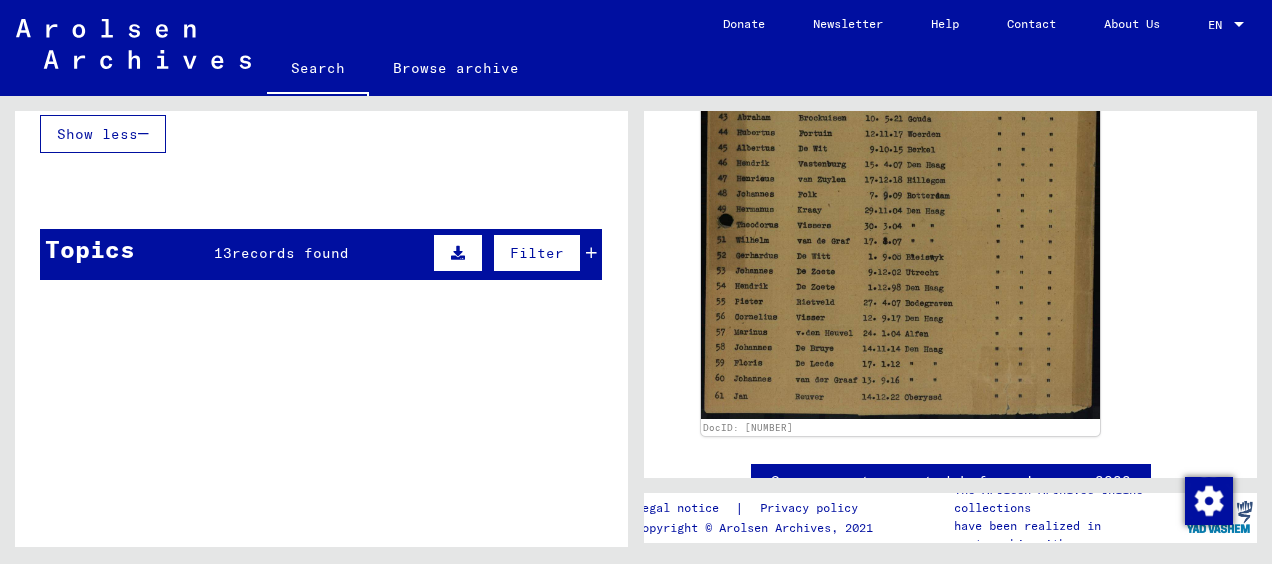 scroll, scrollTop: 1213, scrollLeft: 0, axis: vertical 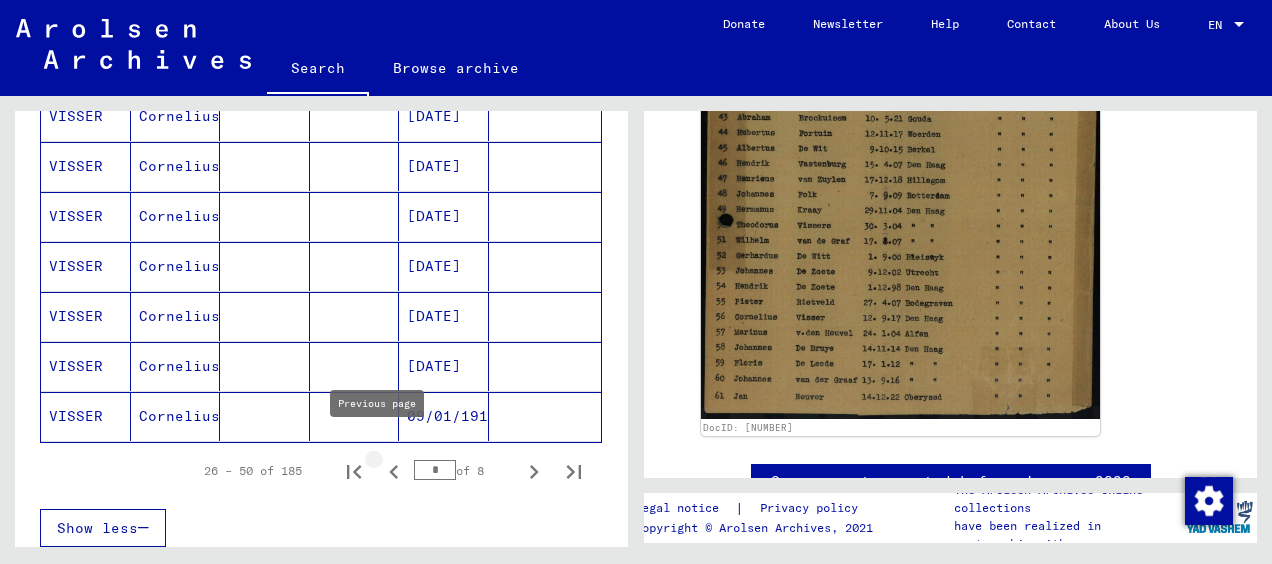 click 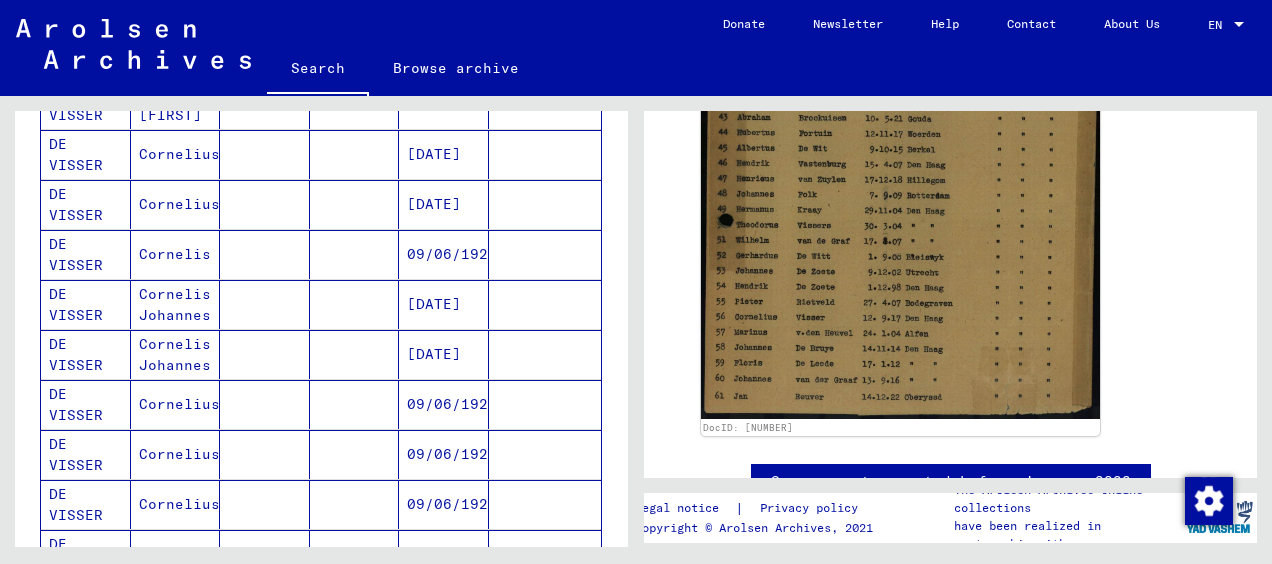 scroll, scrollTop: 31, scrollLeft: 0, axis: vertical 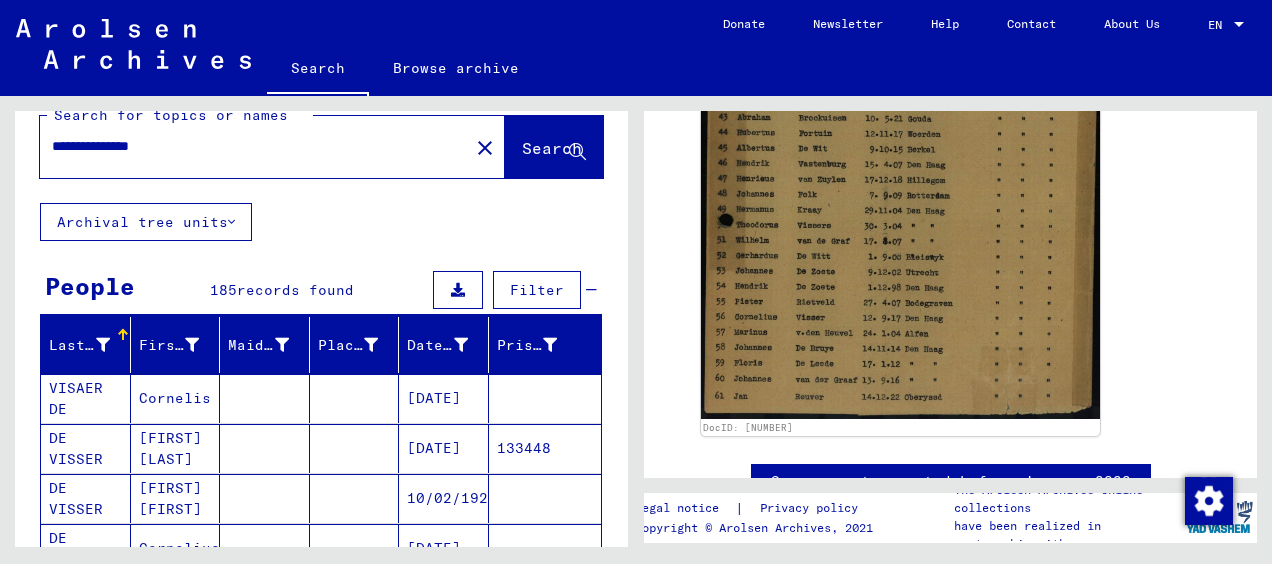 click on "**********" at bounding box center [254, 146] 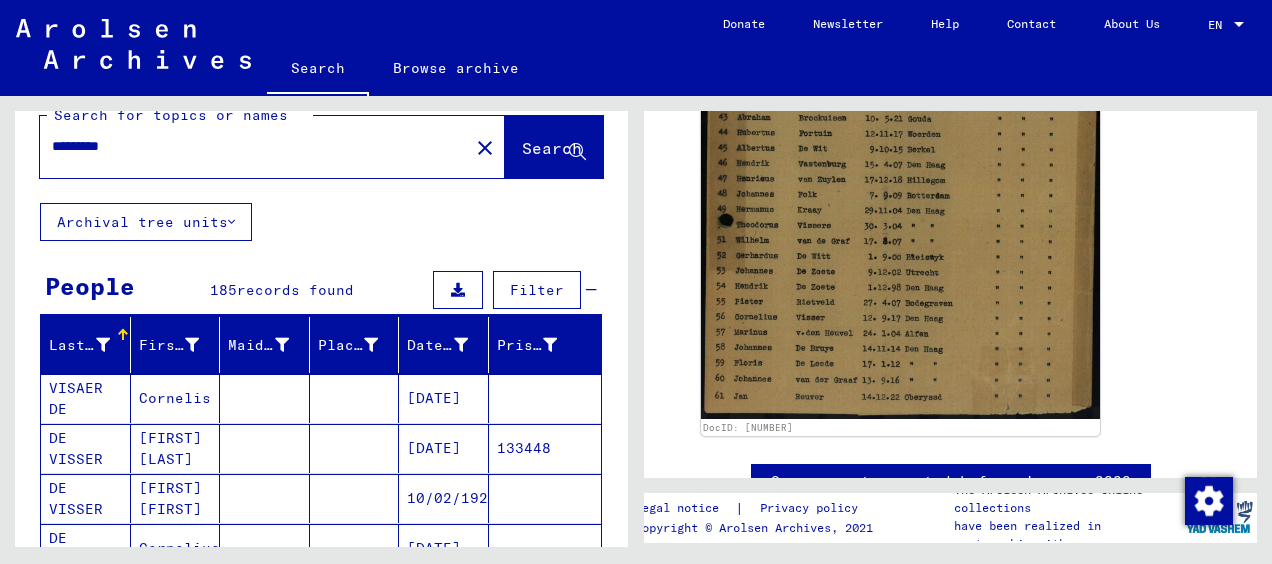 scroll, scrollTop: 0, scrollLeft: 0, axis: both 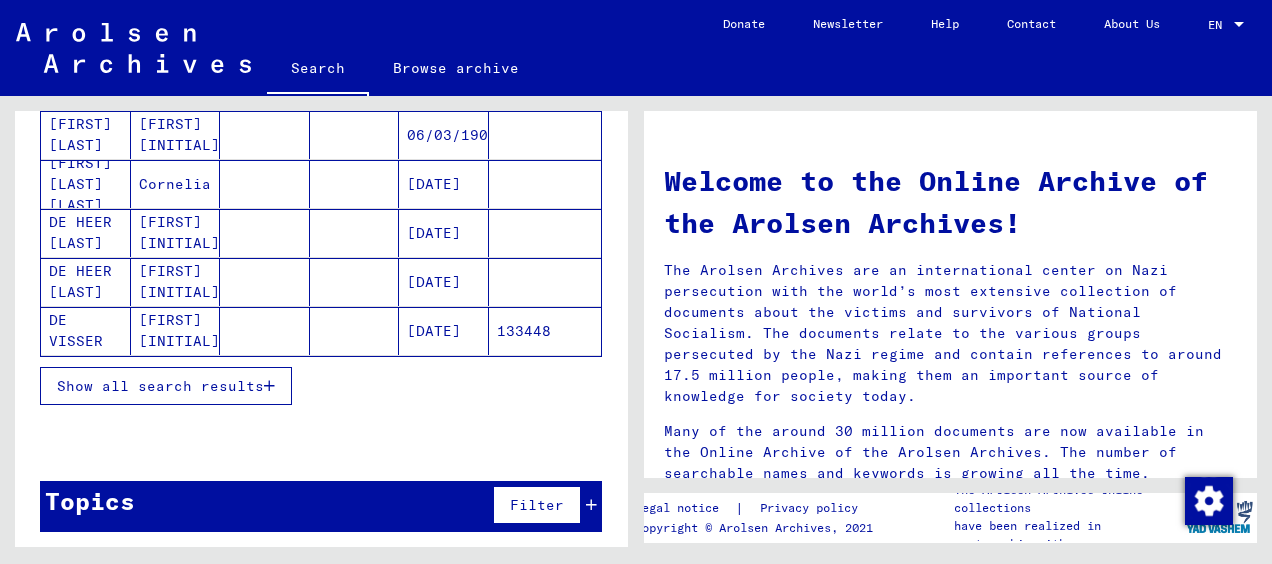click on "Show all search results" at bounding box center (160, 386) 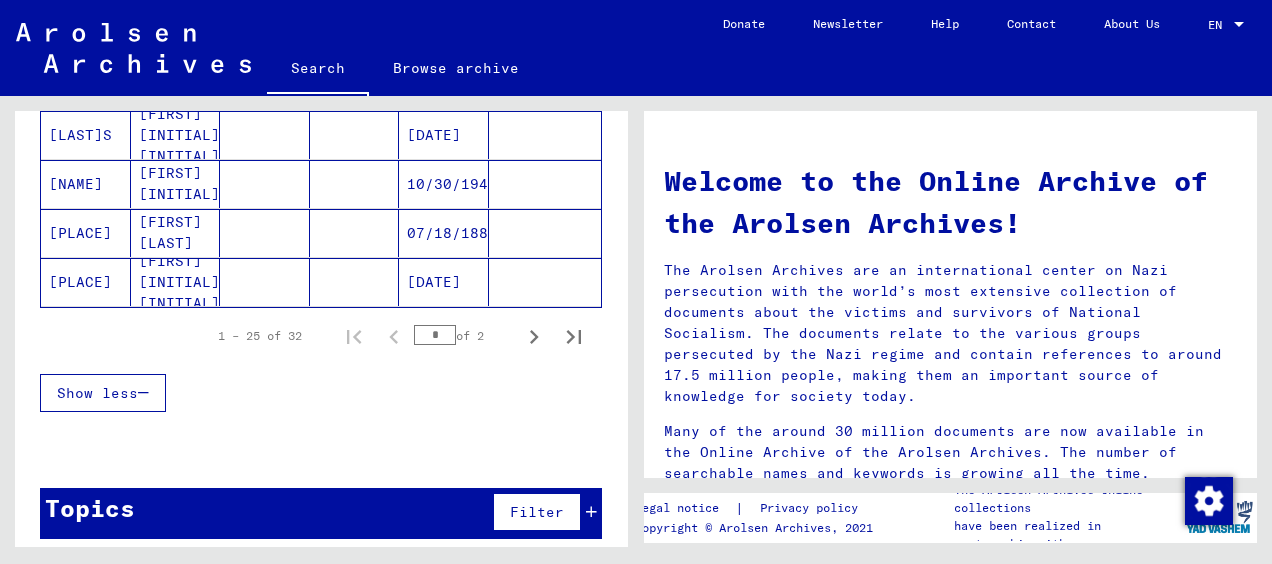 scroll, scrollTop: 929, scrollLeft: 0, axis: vertical 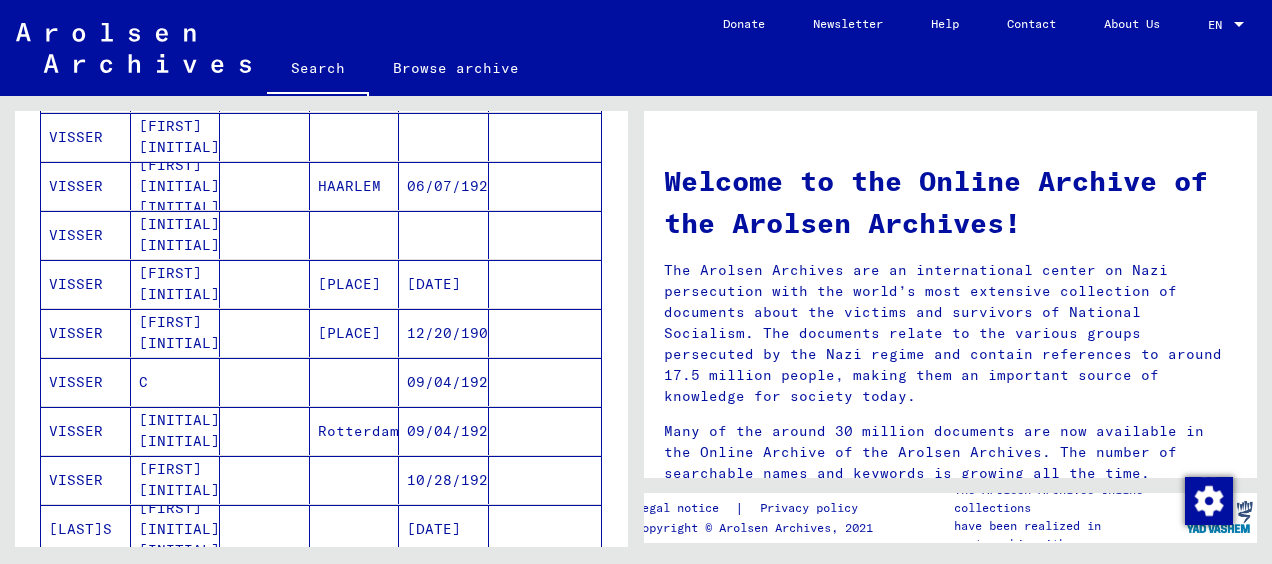 click on "09/04/1923" at bounding box center (444, 431) 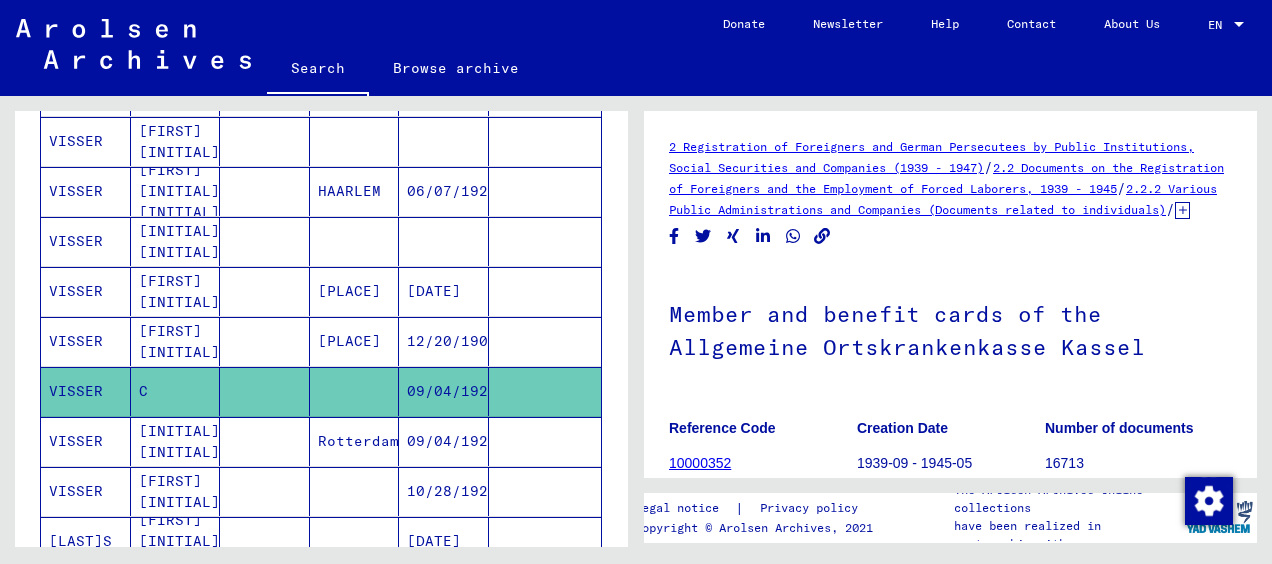 scroll, scrollTop: 544, scrollLeft: 0, axis: vertical 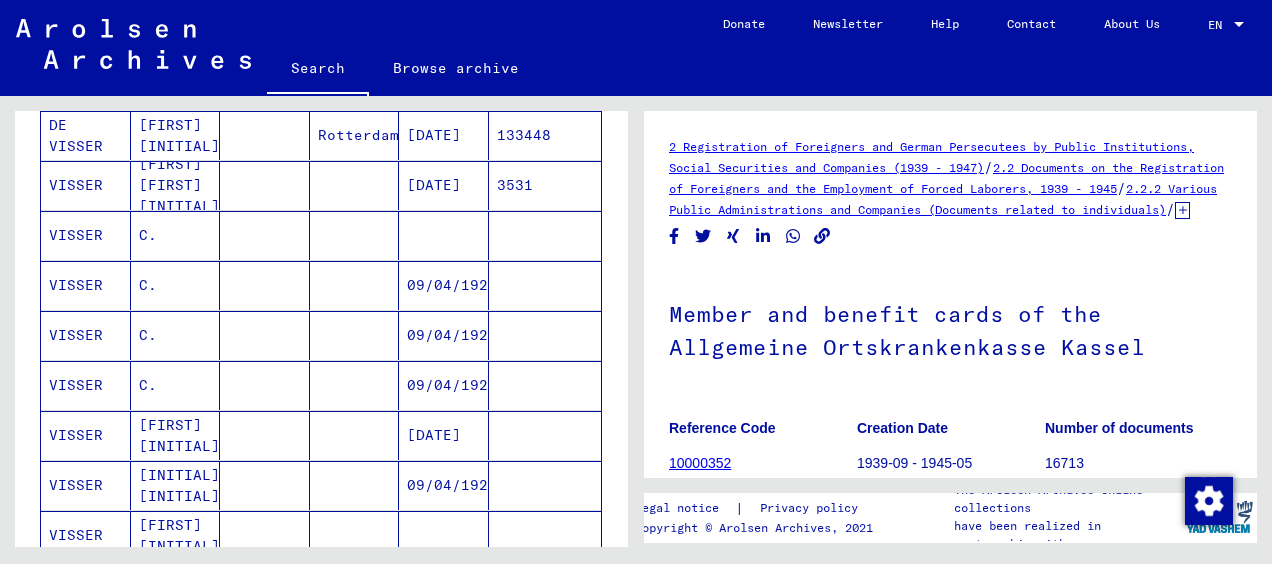 click at bounding box center [444, 285] 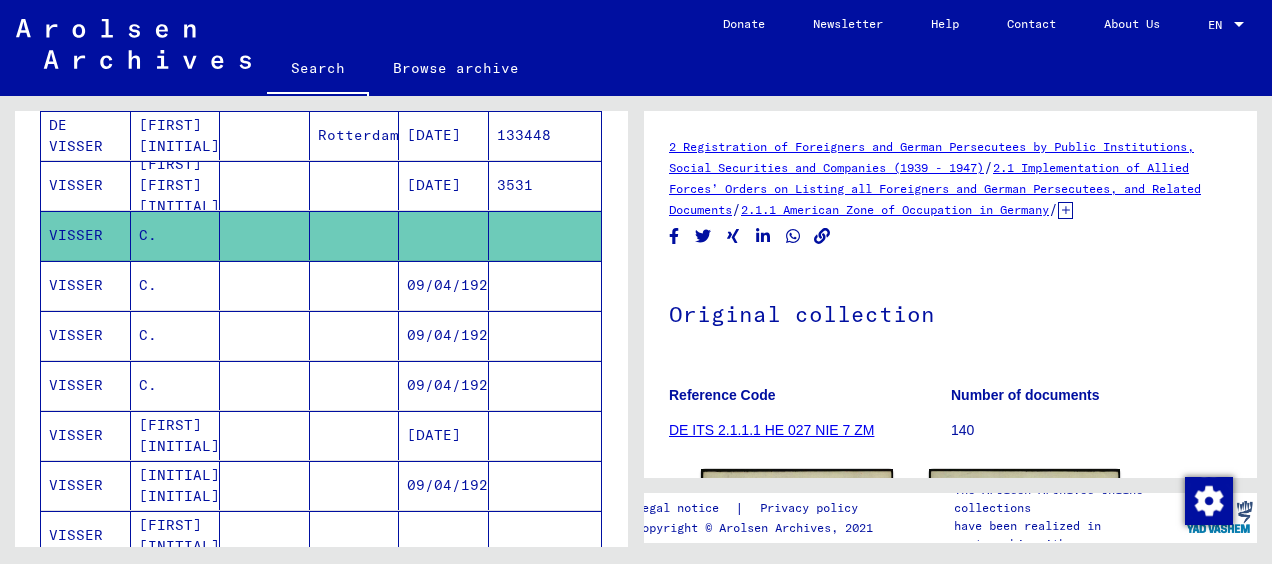 scroll, scrollTop: 320, scrollLeft: 0, axis: vertical 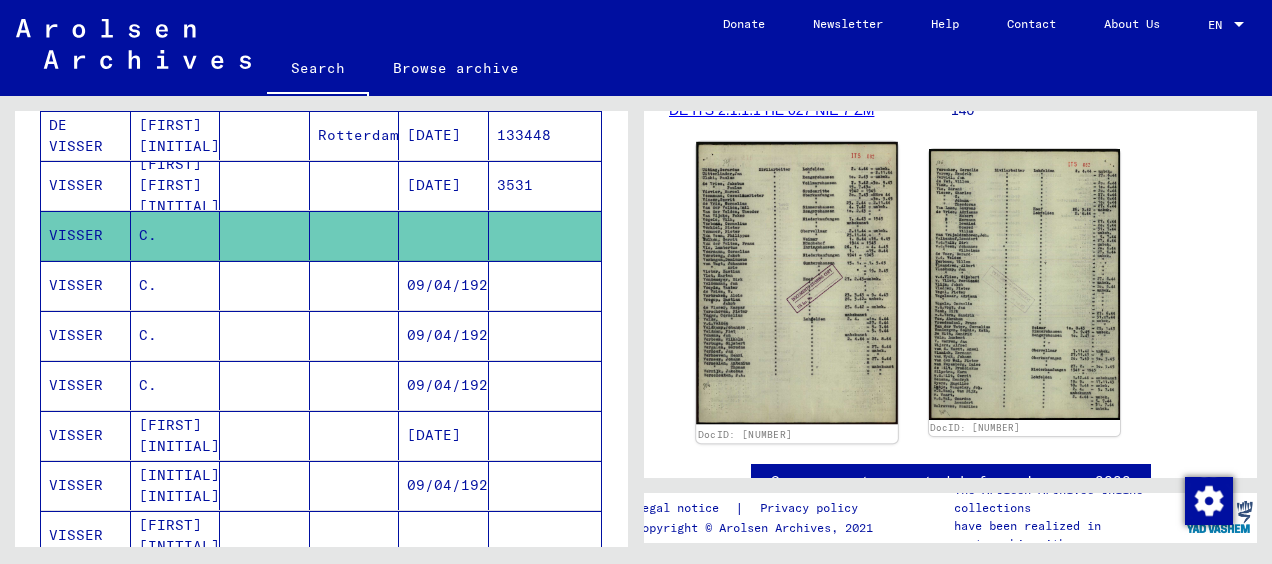 click 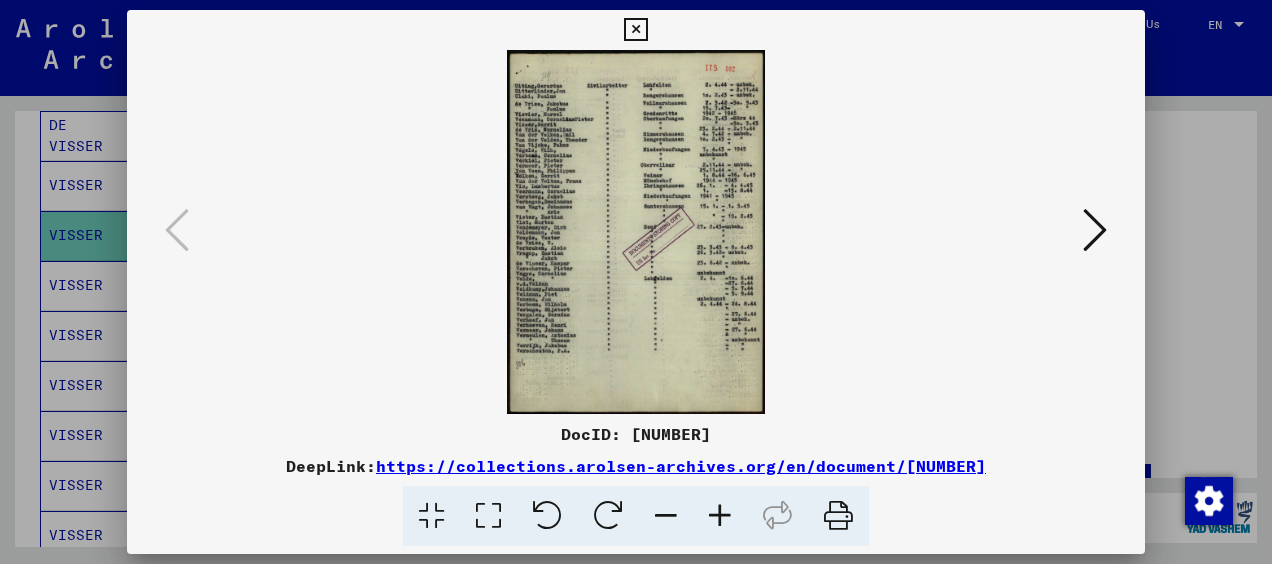 click at bounding box center [720, 516] 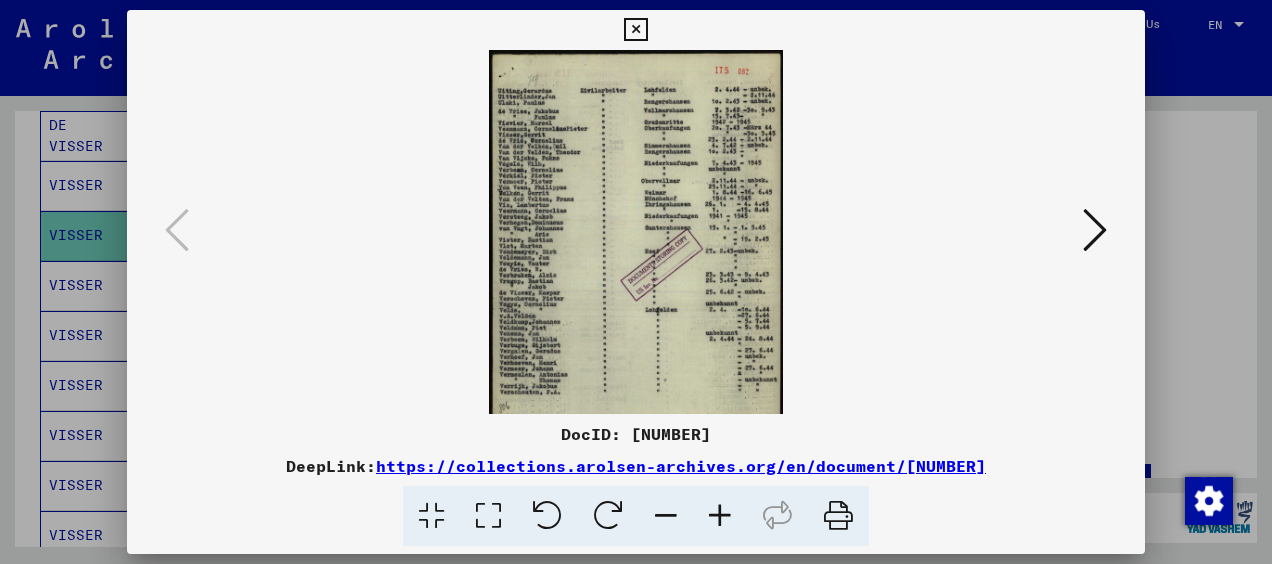 click at bounding box center [720, 516] 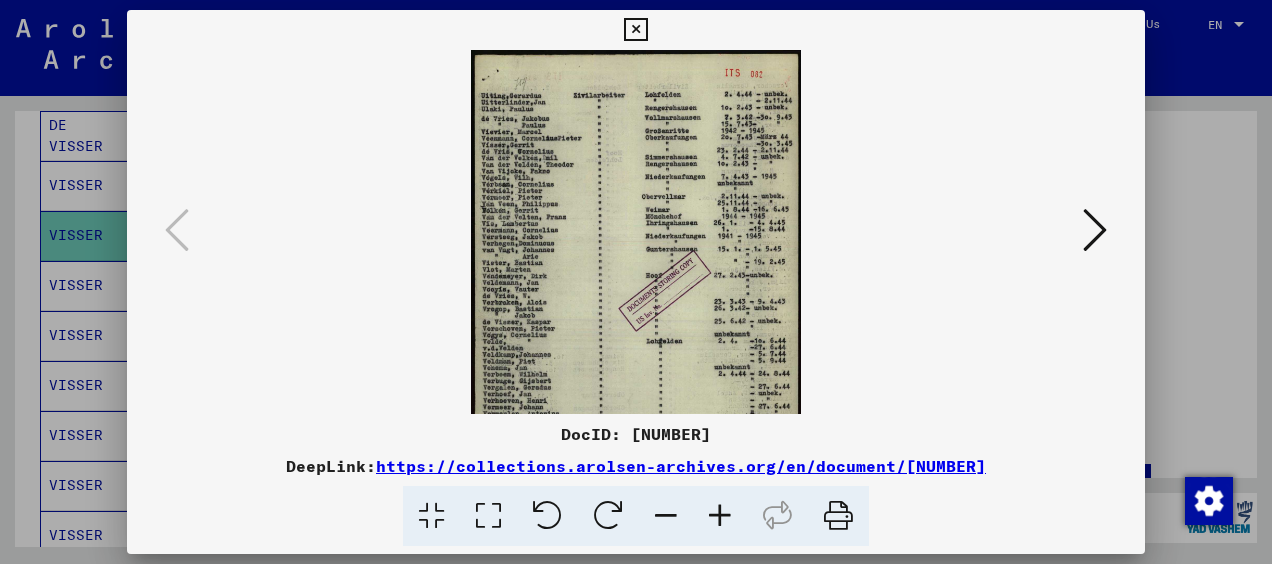 click at bounding box center [720, 516] 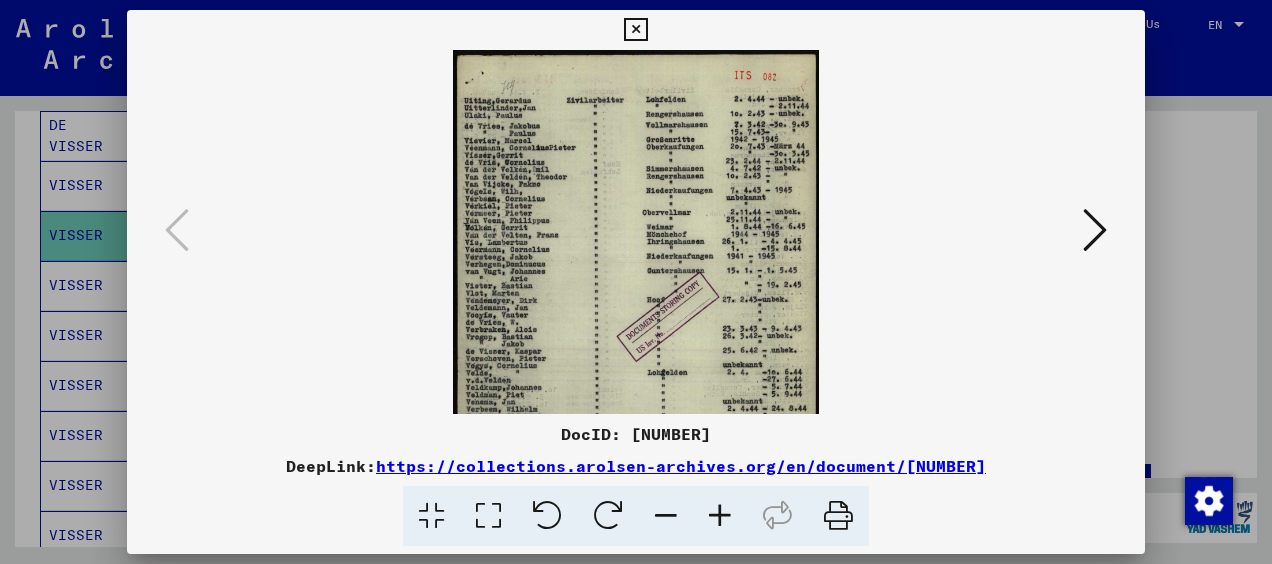 click at bounding box center [720, 516] 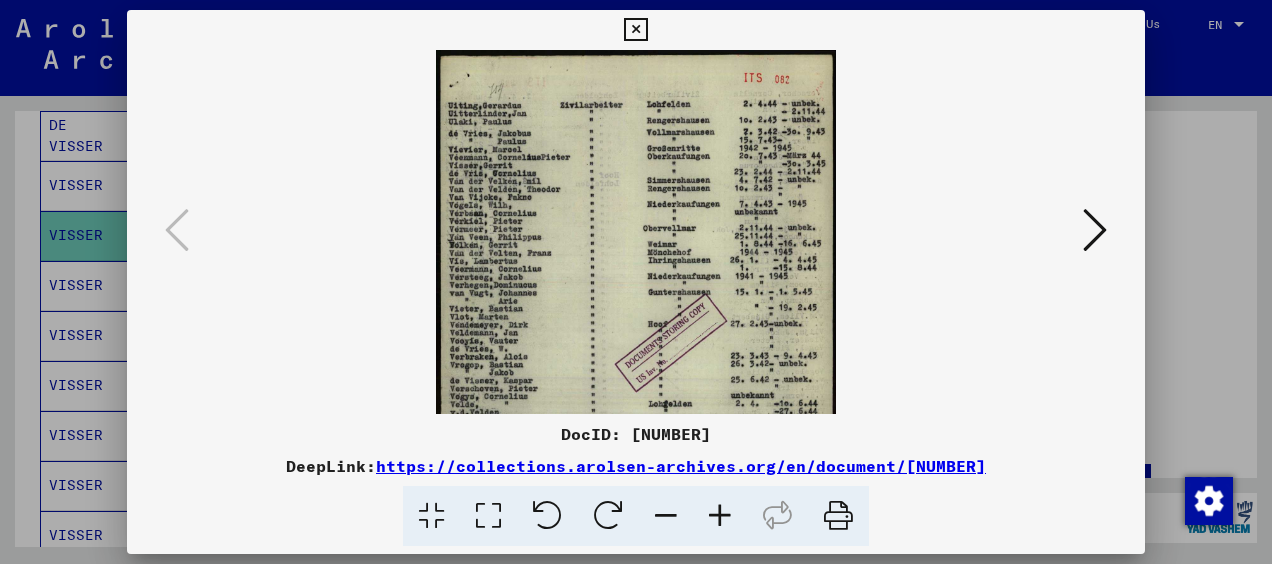 click at bounding box center (720, 516) 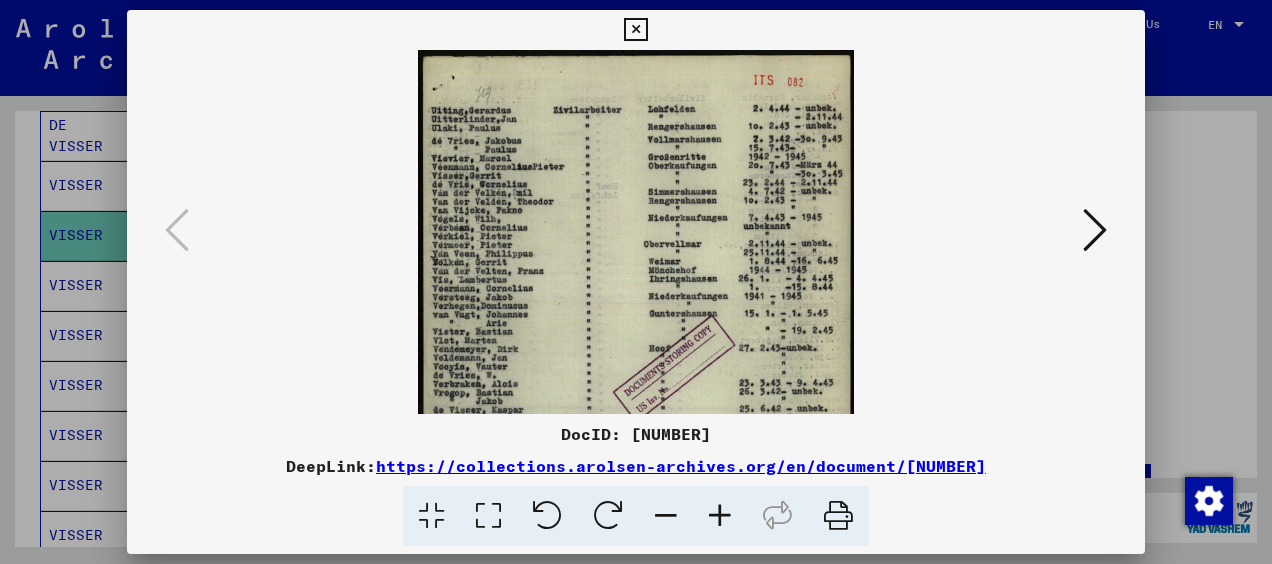 click at bounding box center [720, 516] 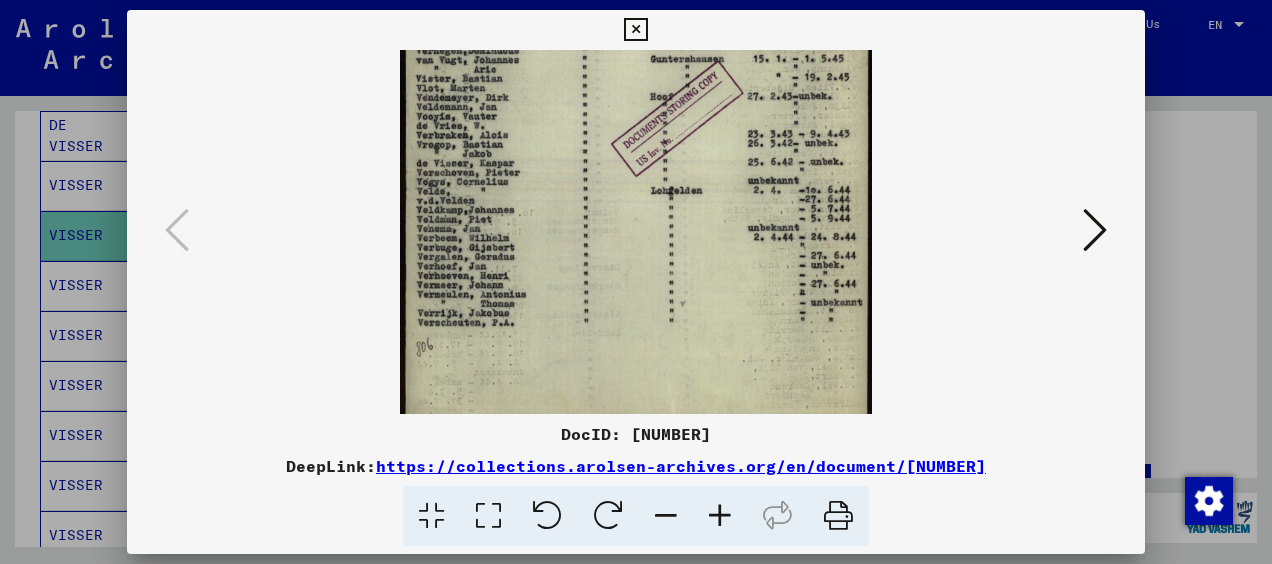 scroll, scrollTop: 280, scrollLeft: 0, axis: vertical 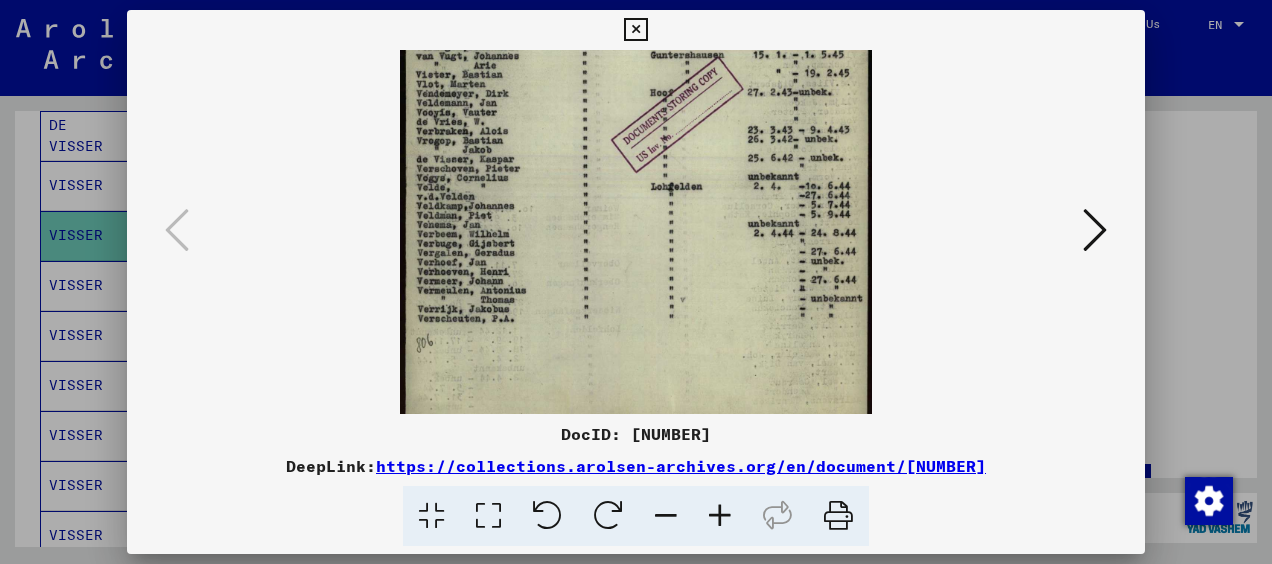 drag, startPoint x: 530, startPoint y: 379, endPoint x: 533, endPoint y: 102, distance: 277.01624 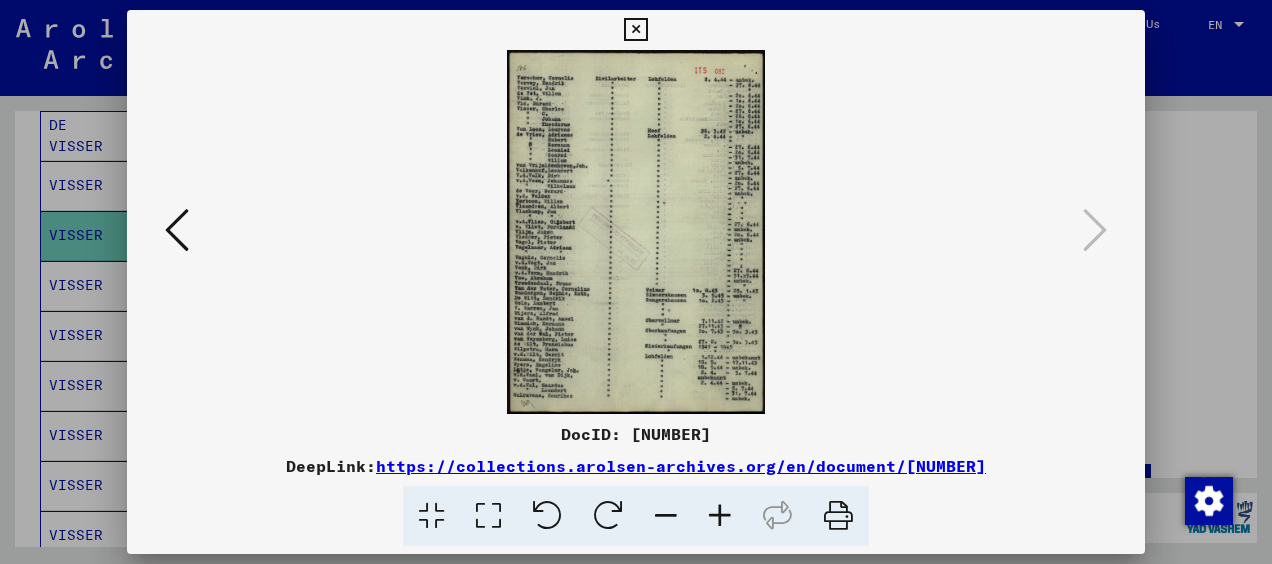 scroll, scrollTop: 0, scrollLeft: 0, axis: both 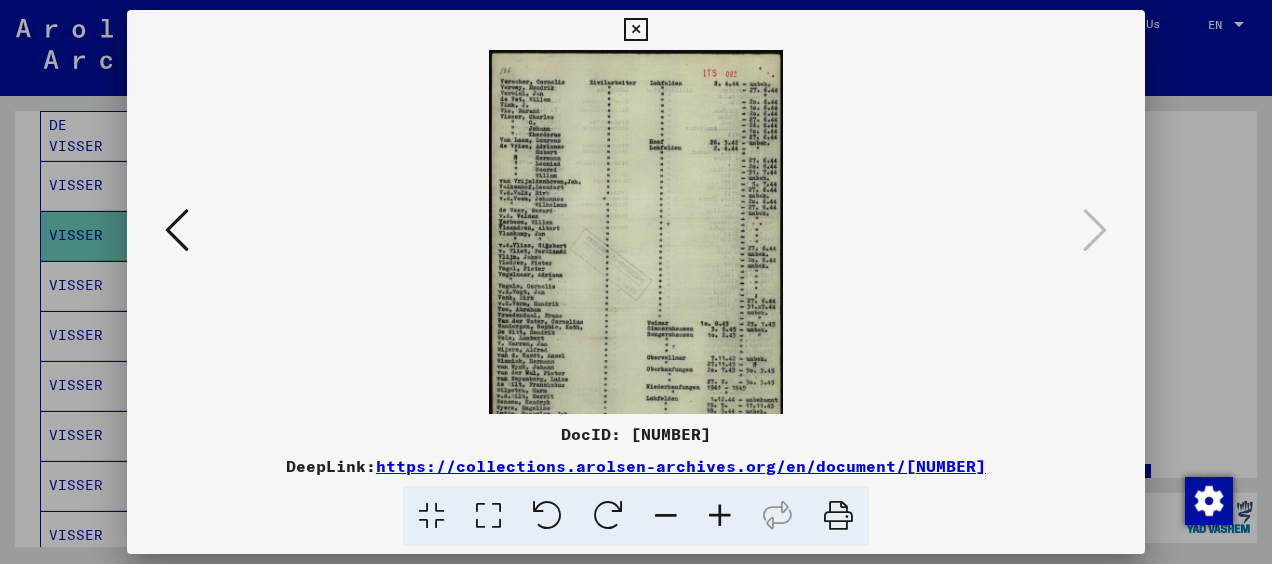 click at bounding box center (720, 516) 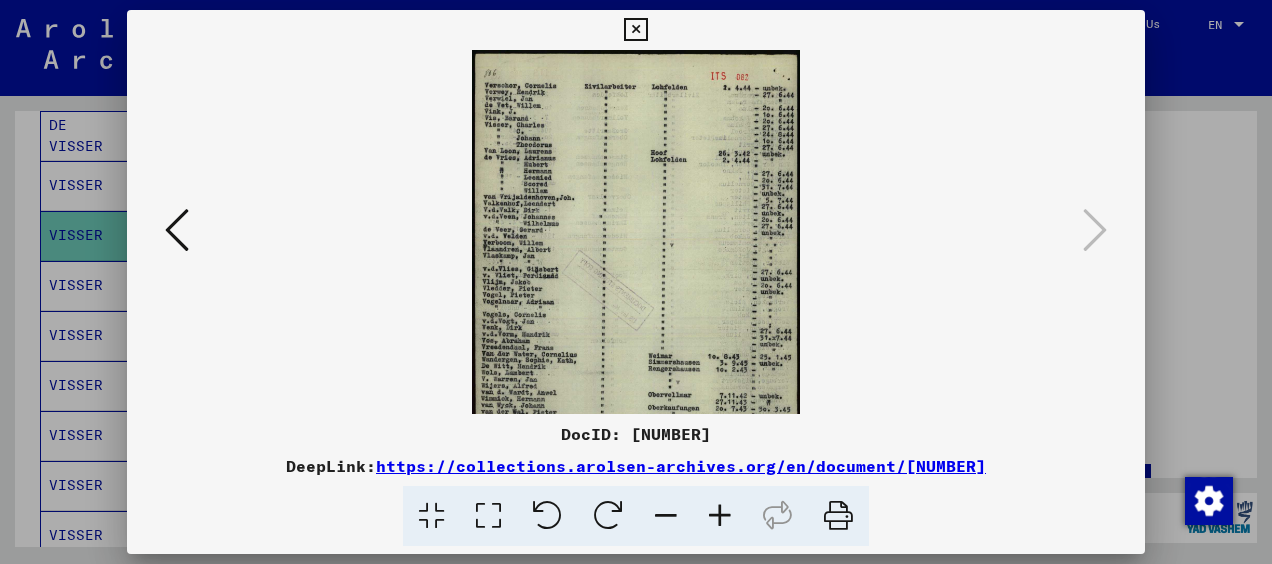 click at bounding box center (720, 516) 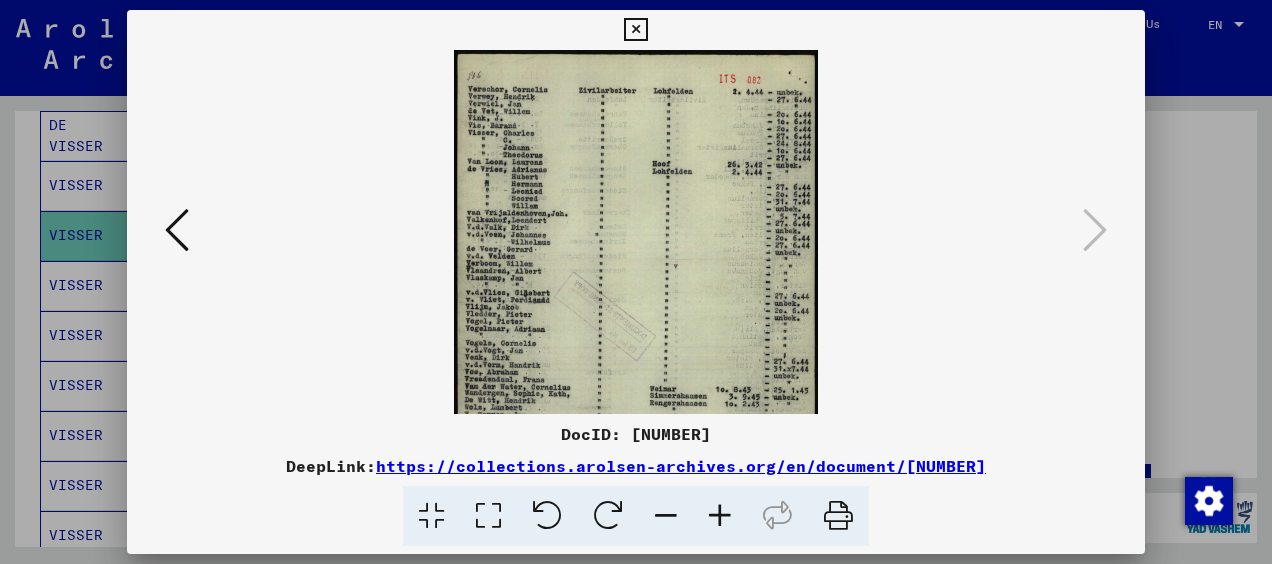 click at bounding box center [720, 516] 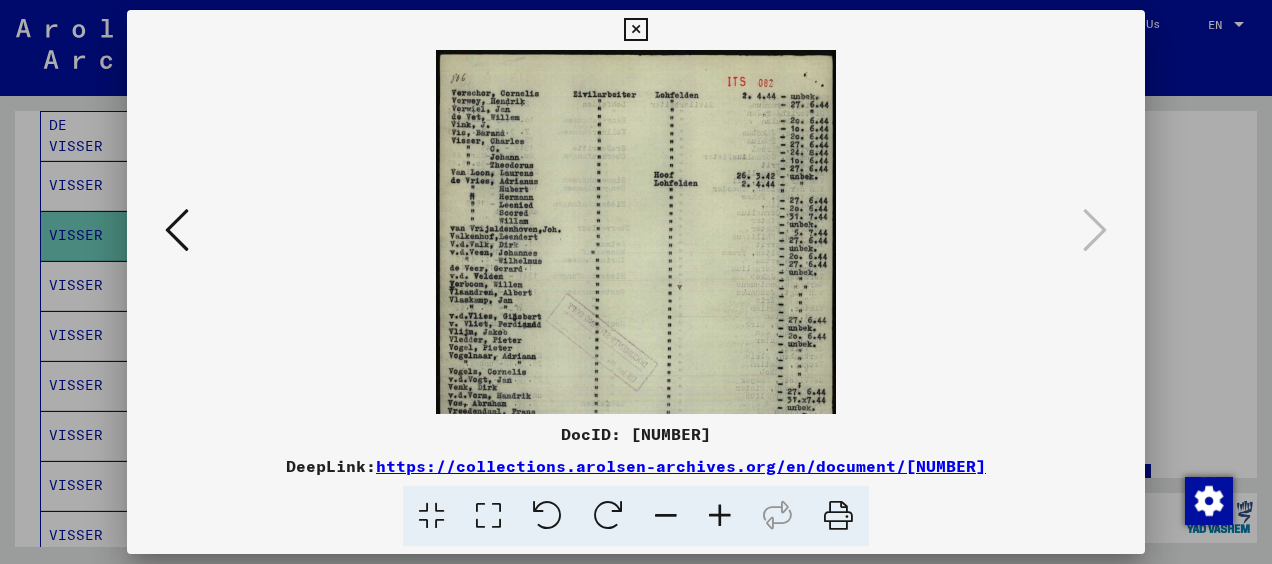 click at bounding box center [720, 516] 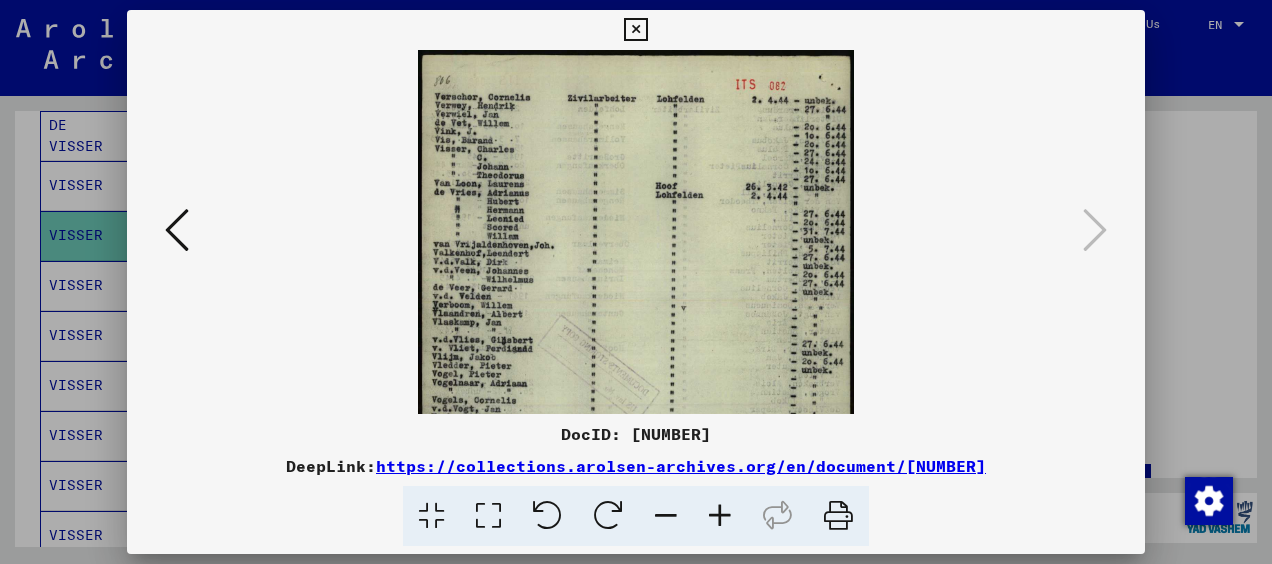 click at bounding box center [720, 516] 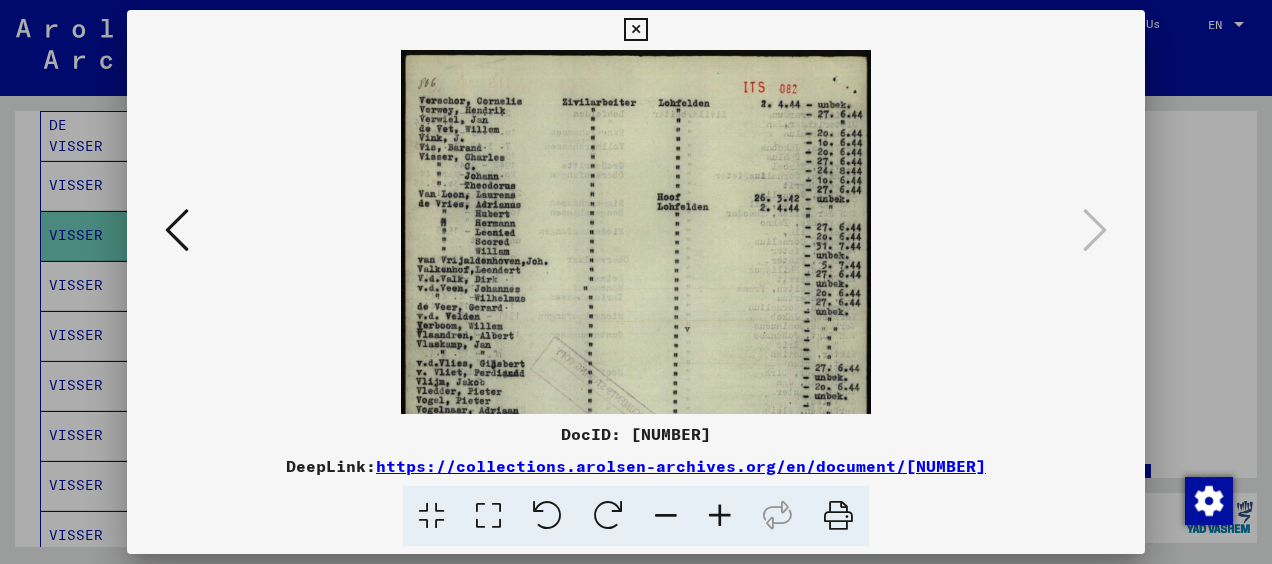 click at bounding box center (720, 516) 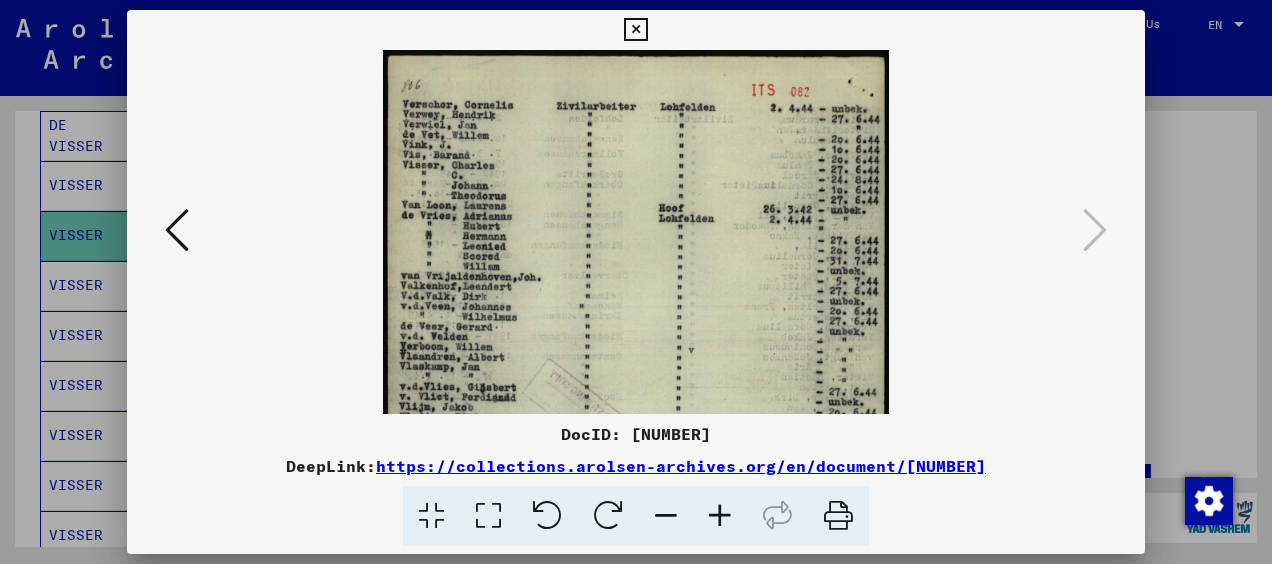 click at bounding box center [720, 516] 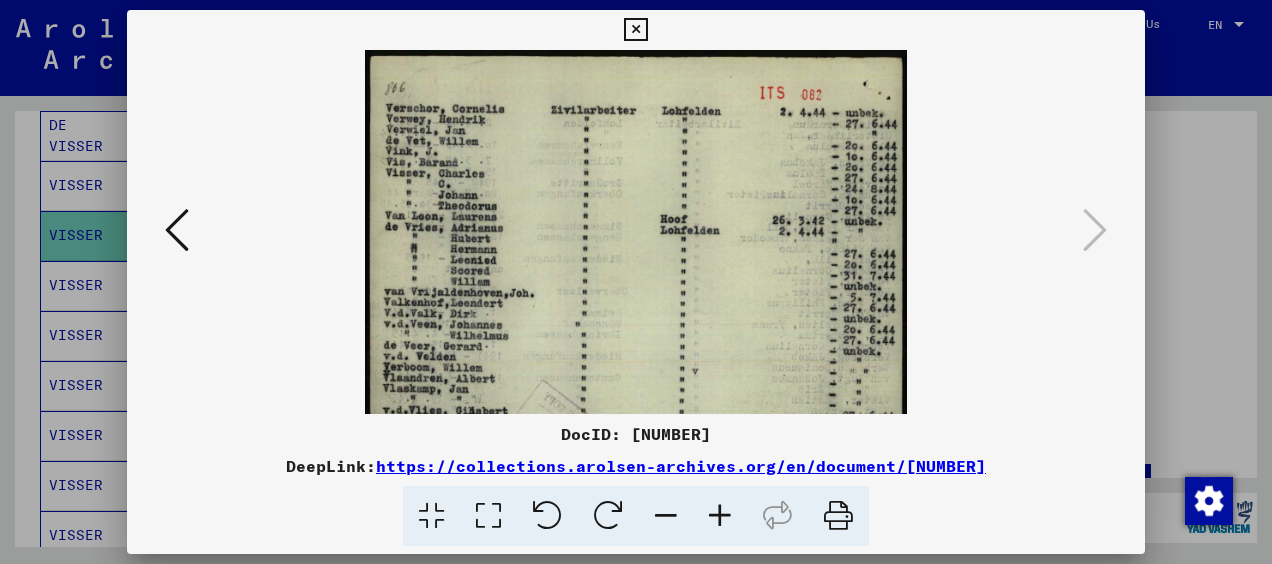 click at bounding box center [720, 516] 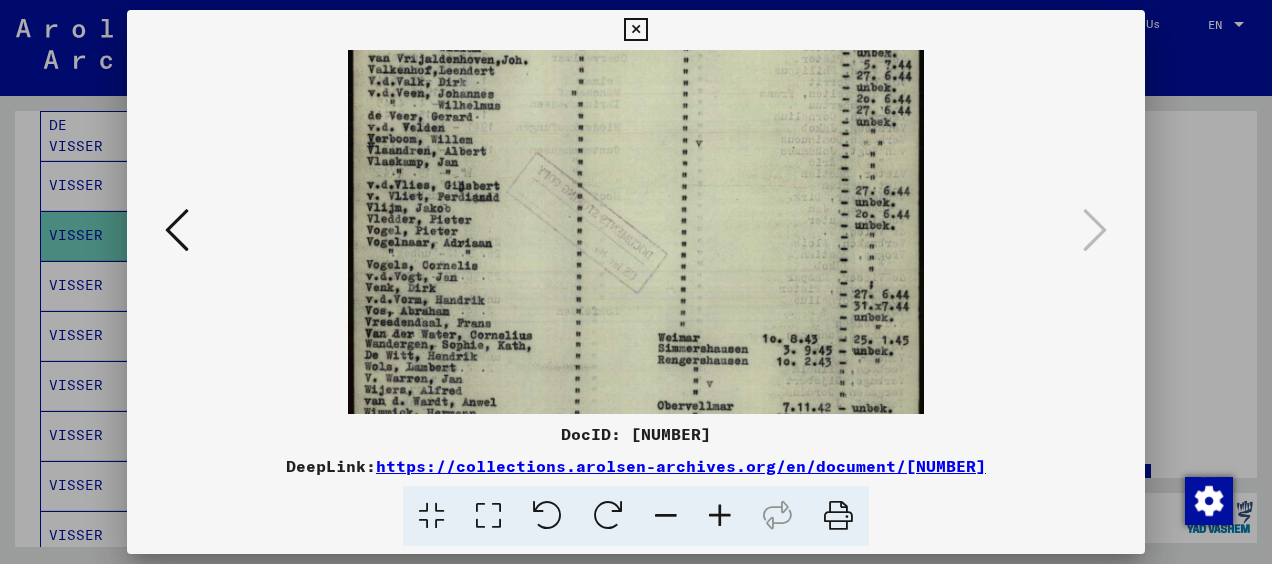 drag, startPoint x: 533, startPoint y: 336, endPoint x: 546, endPoint y: 89, distance: 247.34187 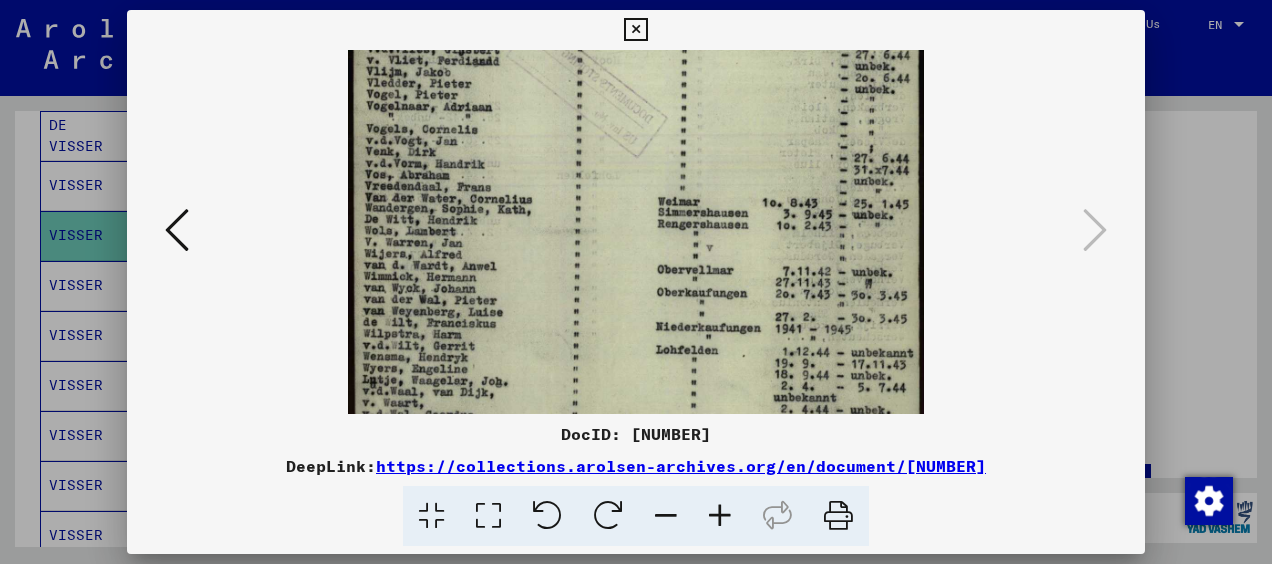 scroll, scrollTop: 450, scrollLeft: 0, axis: vertical 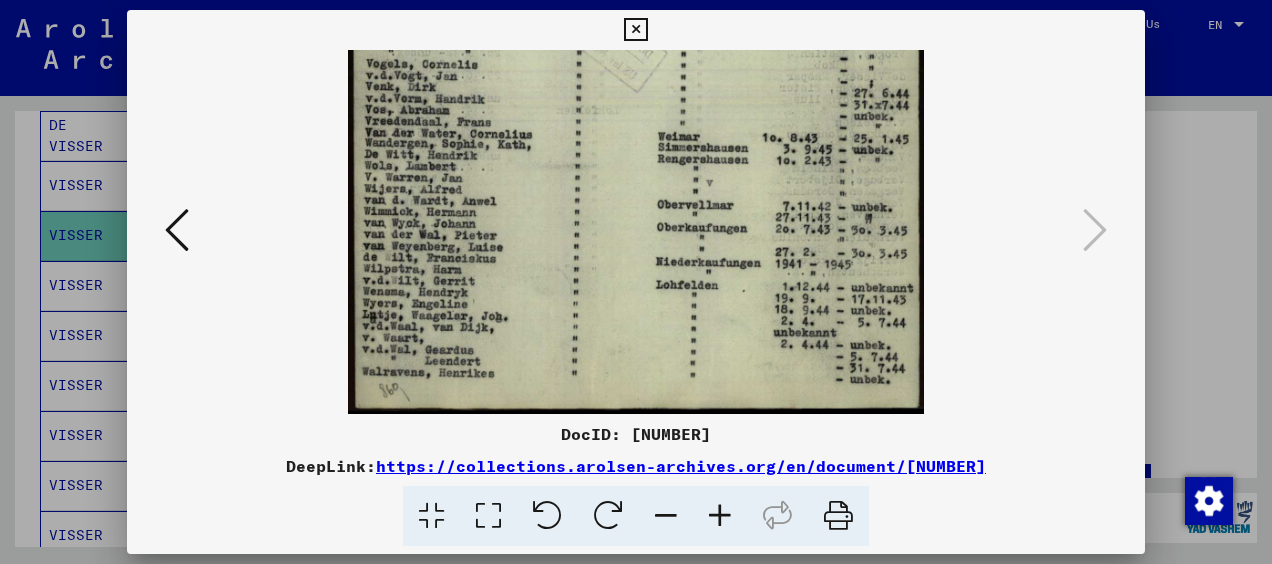 drag, startPoint x: 526, startPoint y: 348, endPoint x: 581, endPoint y: 124, distance: 230.65343 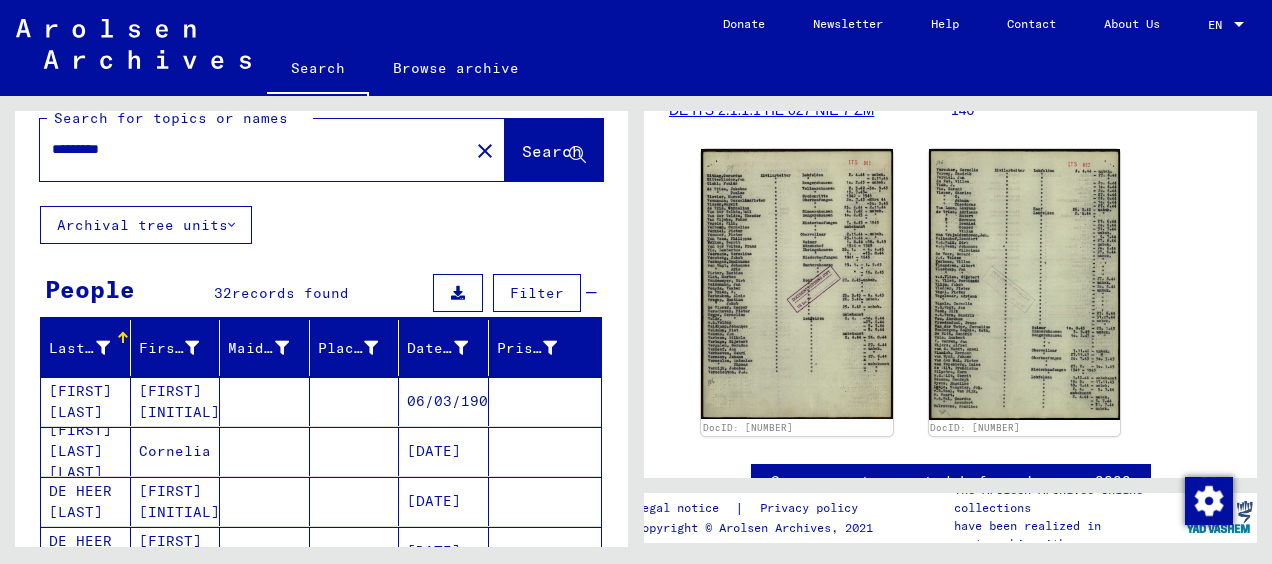 scroll, scrollTop: 0, scrollLeft: 0, axis: both 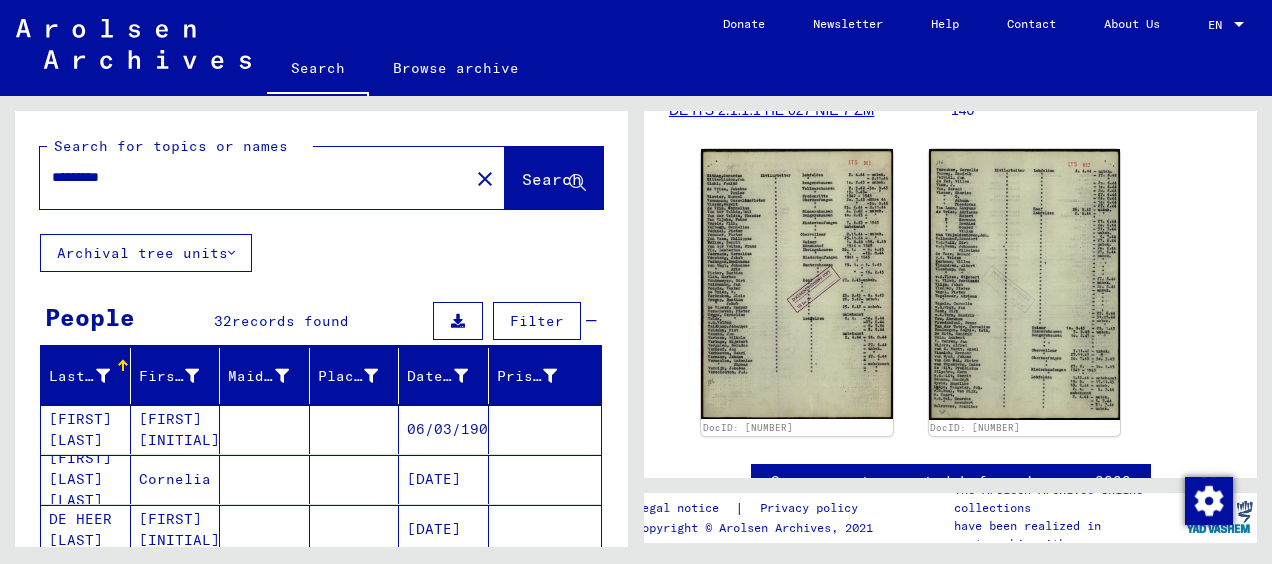 click on "*********" at bounding box center (254, 177) 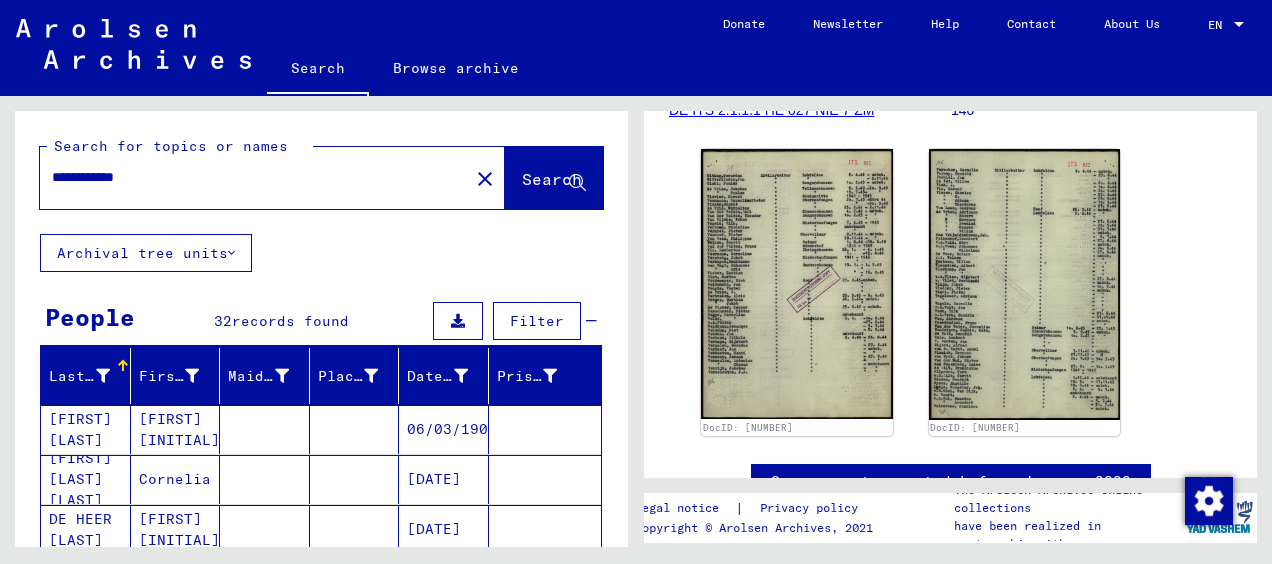 type on "**********" 